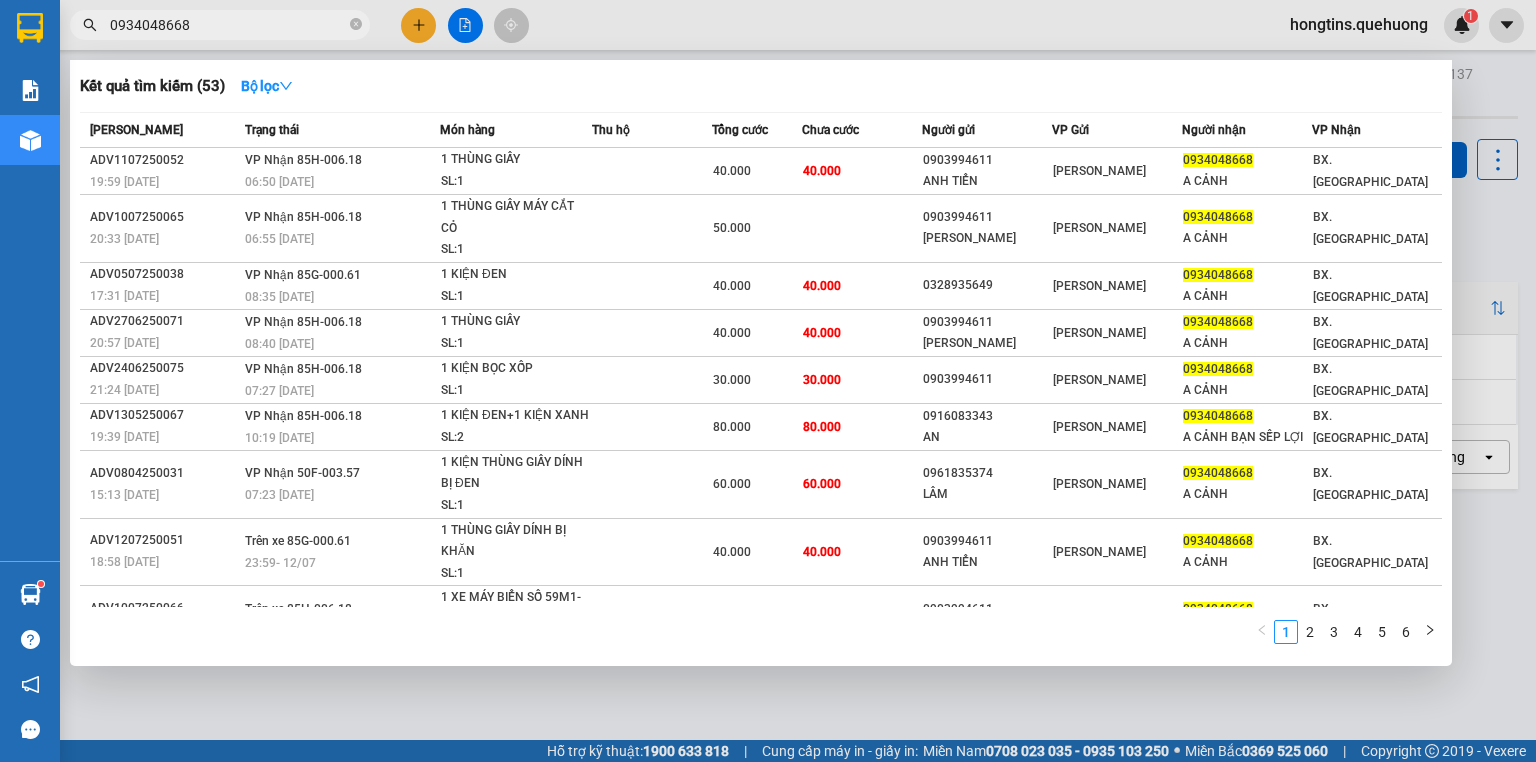 scroll, scrollTop: 0, scrollLeft: 0, axis: both 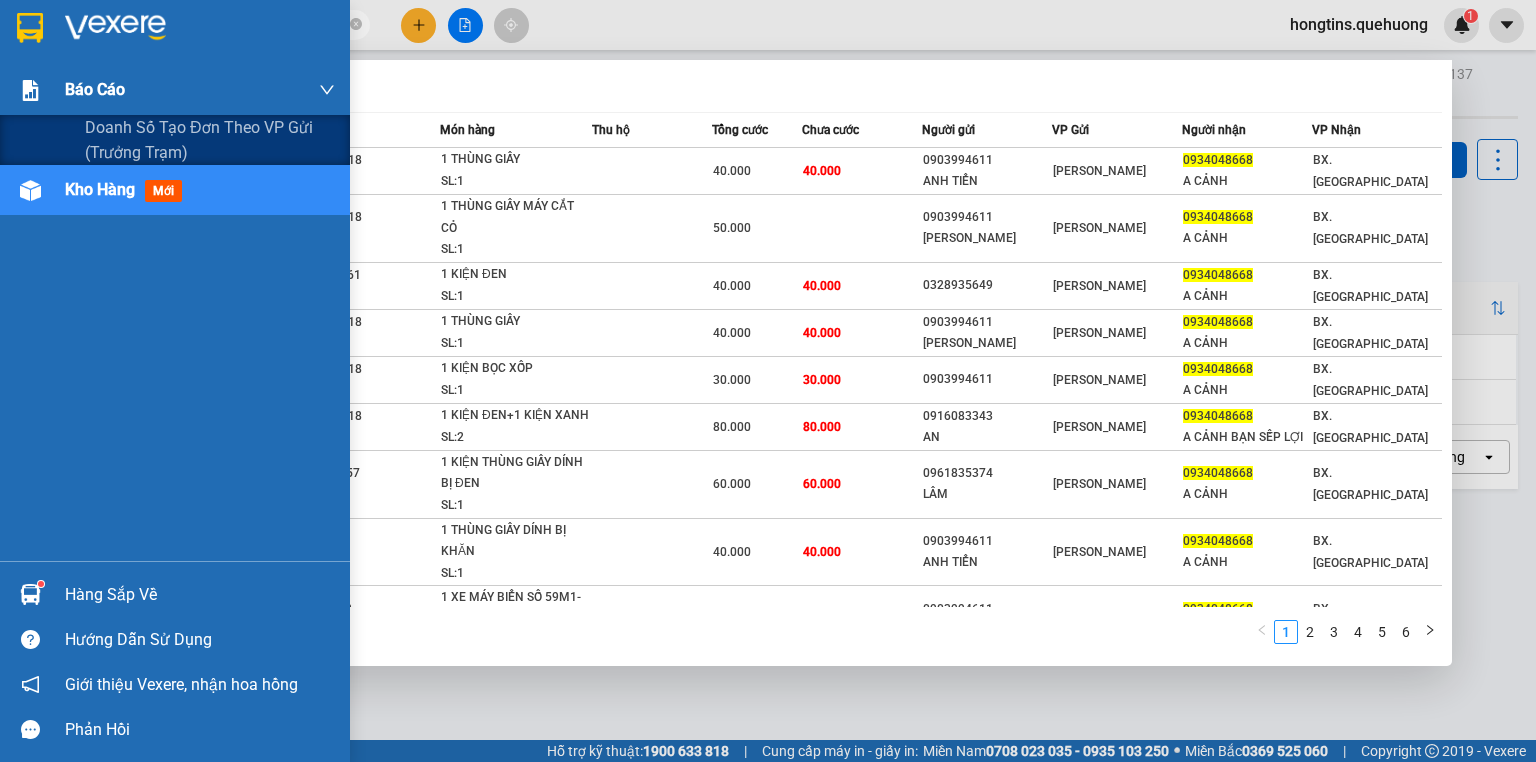 drag, startPoint x: 280, startPoint y: 22, endPoint x: 0, endPoint y: 88, distance: 287.67343 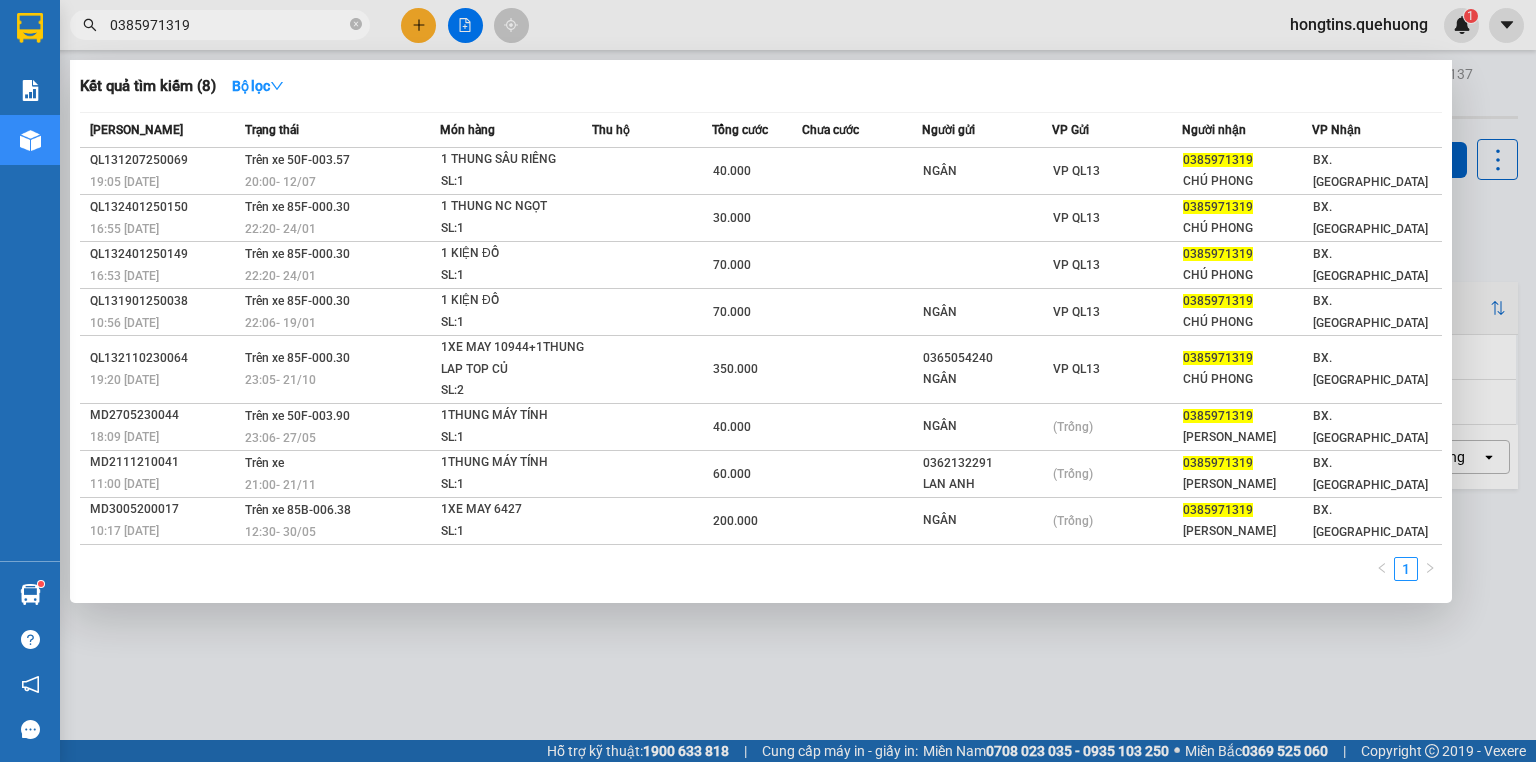 type on "0385971319" 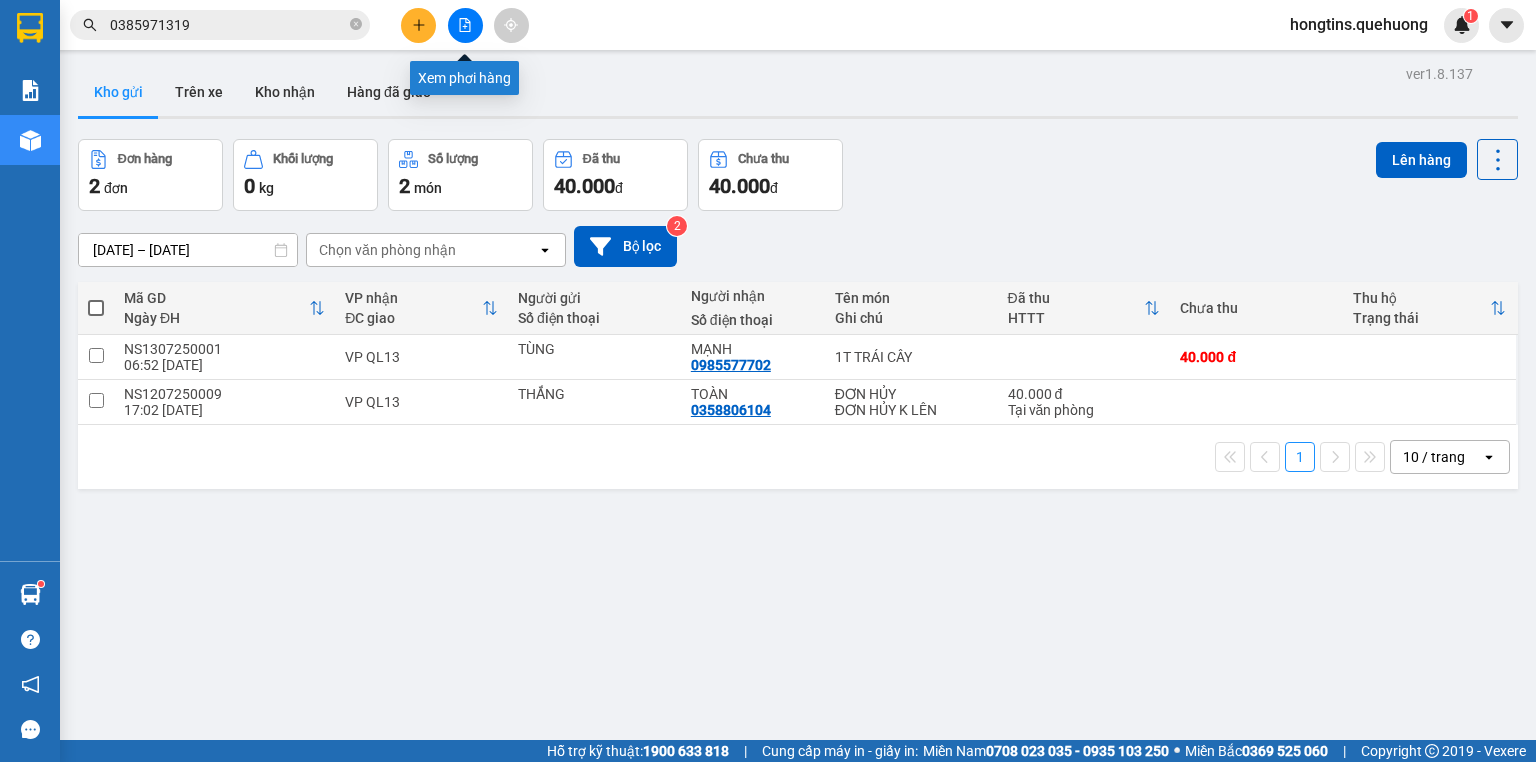 click 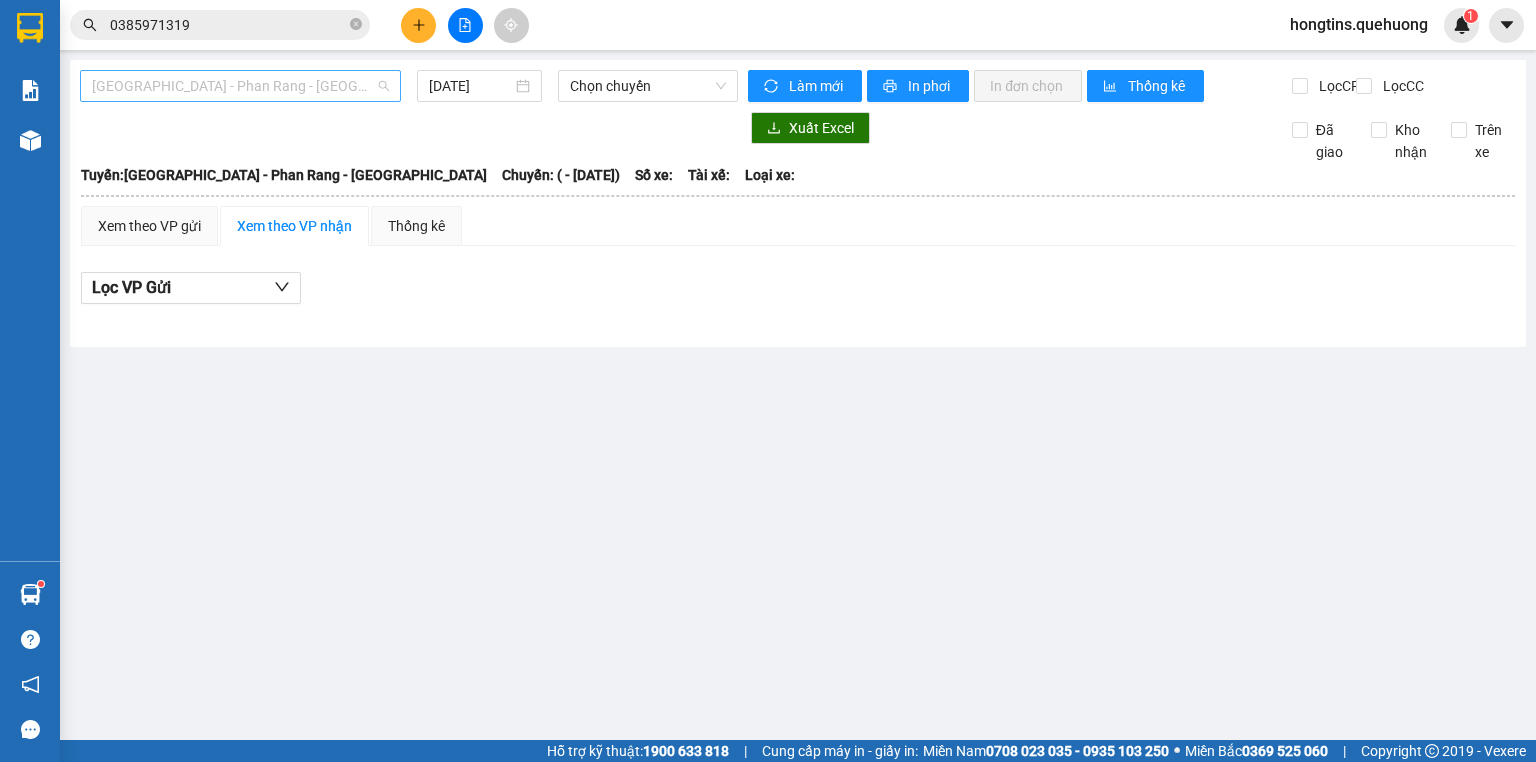 click on "[GEOGRAPHIC_DATA] - Phan Rang - [GEOGRAPHIC_DATA]" at bounding box center [240, 86] 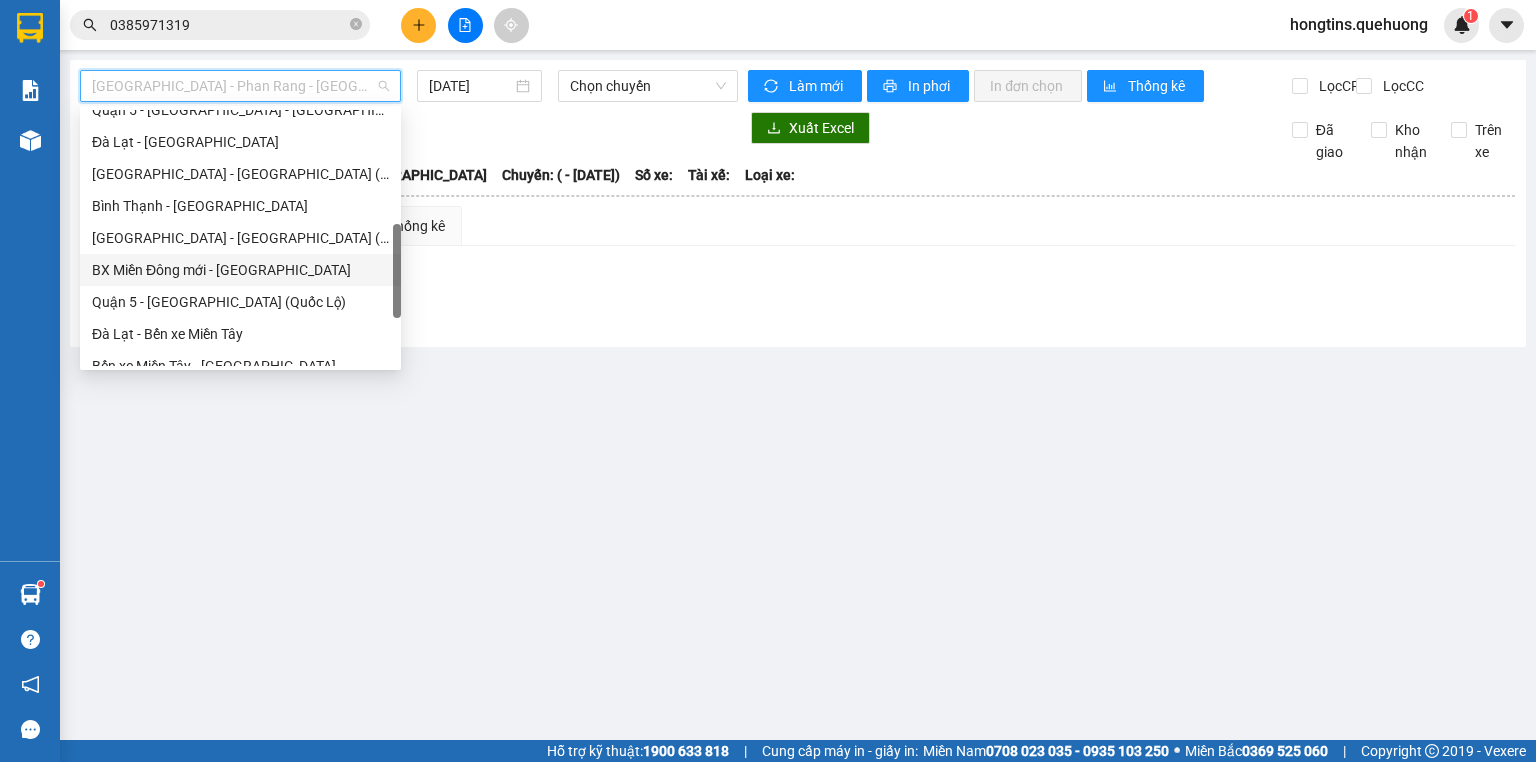 scroll, scrollTop: 608, scrollLeft: 0, axis: vertical 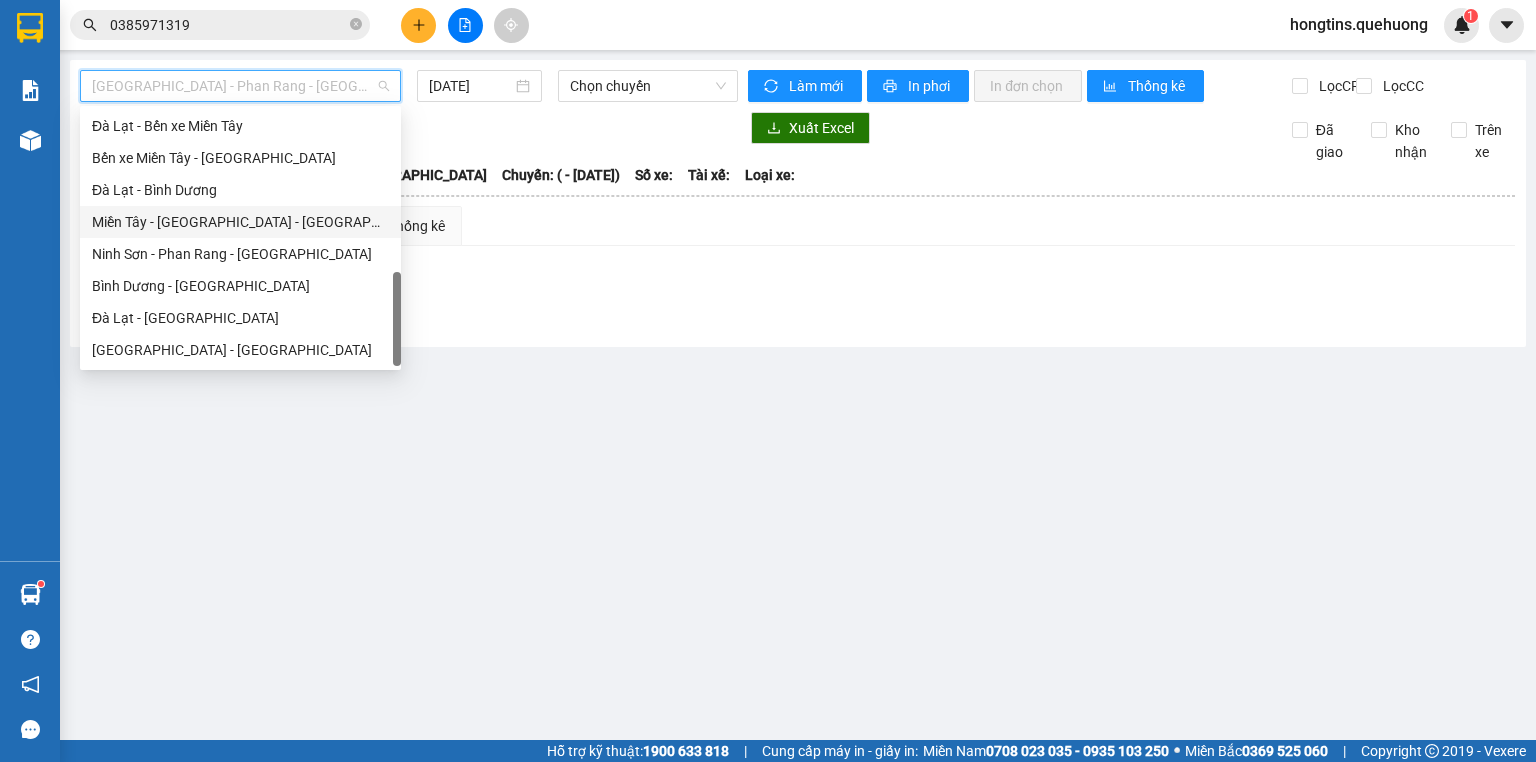 click on "Miền Tây - [GEOGRAPHIC_DATA] - [GEOGRAPHIC_DATA]" at bounding box center (240, 222) 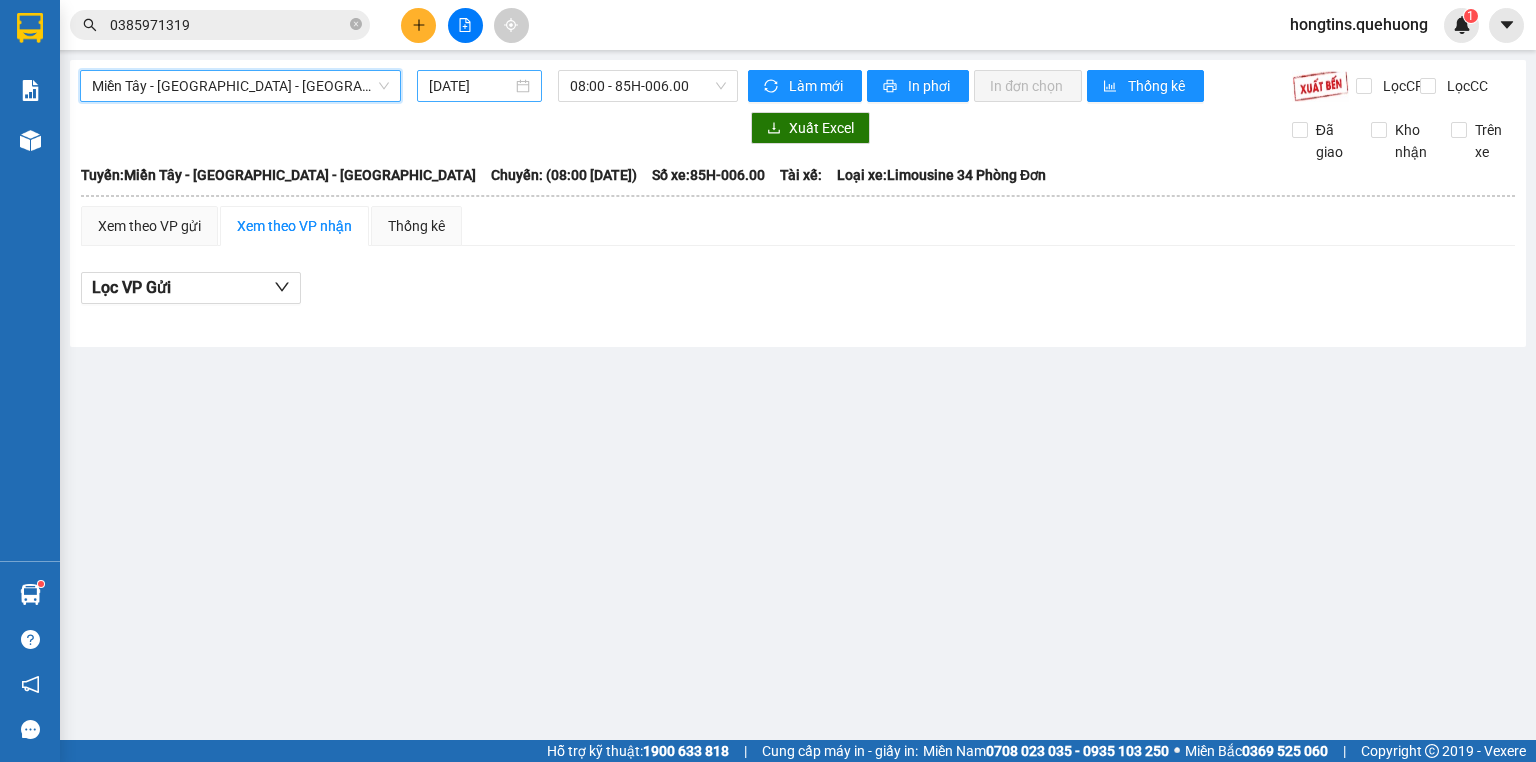 click on "[DATE]" at bounding box center [470, 86] 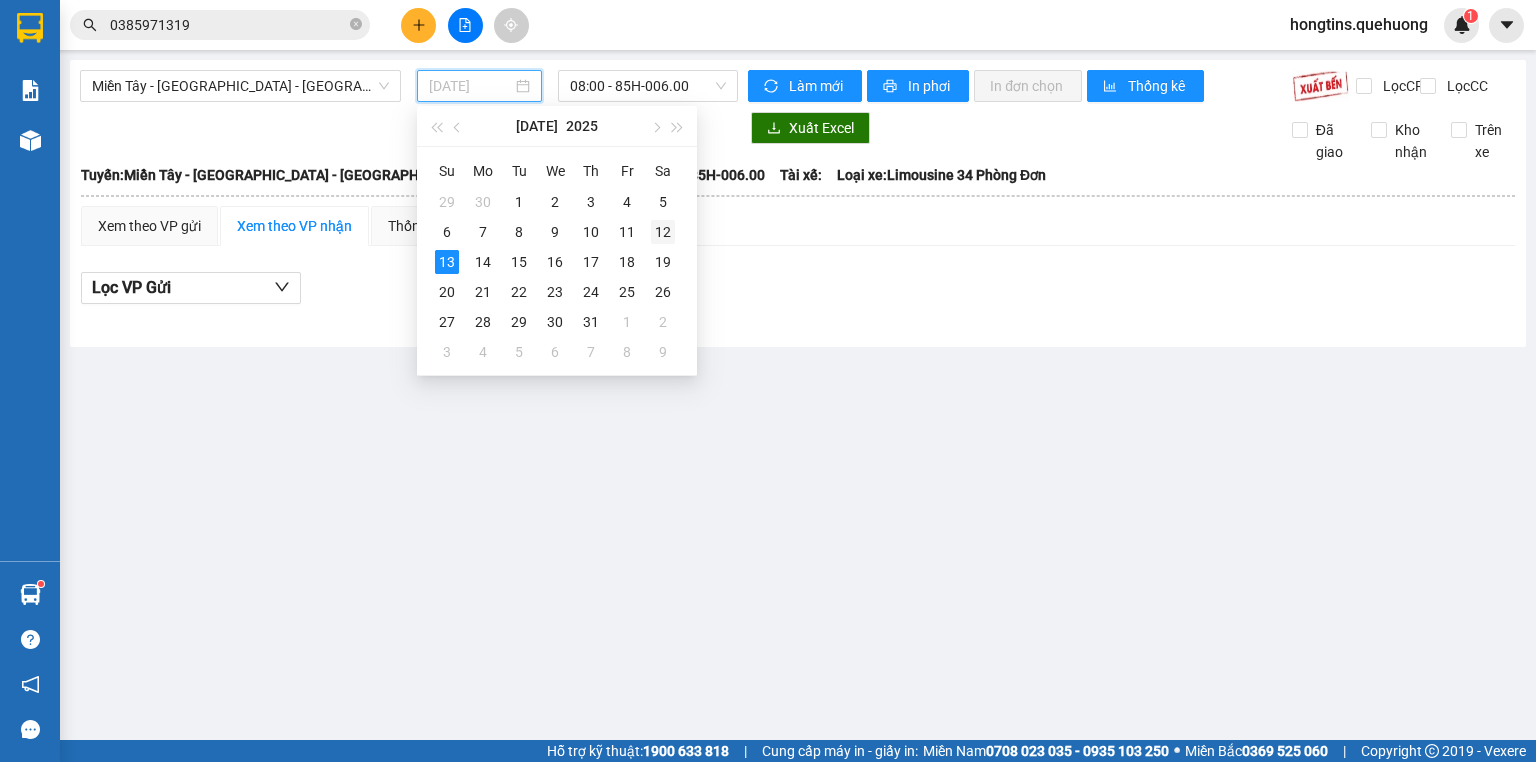 click on "12" at bounding box center (663, 232) 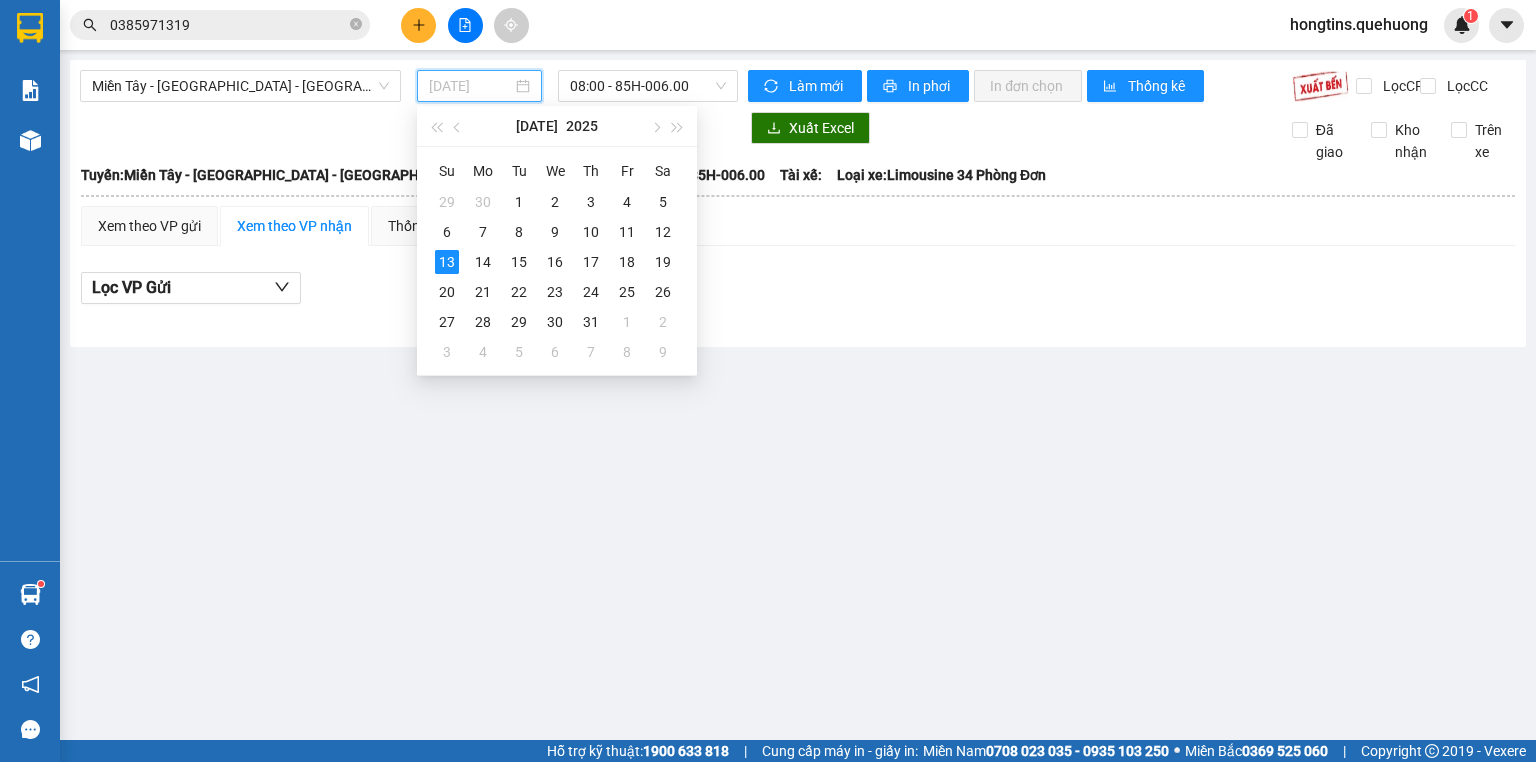 type on "[DATE]" 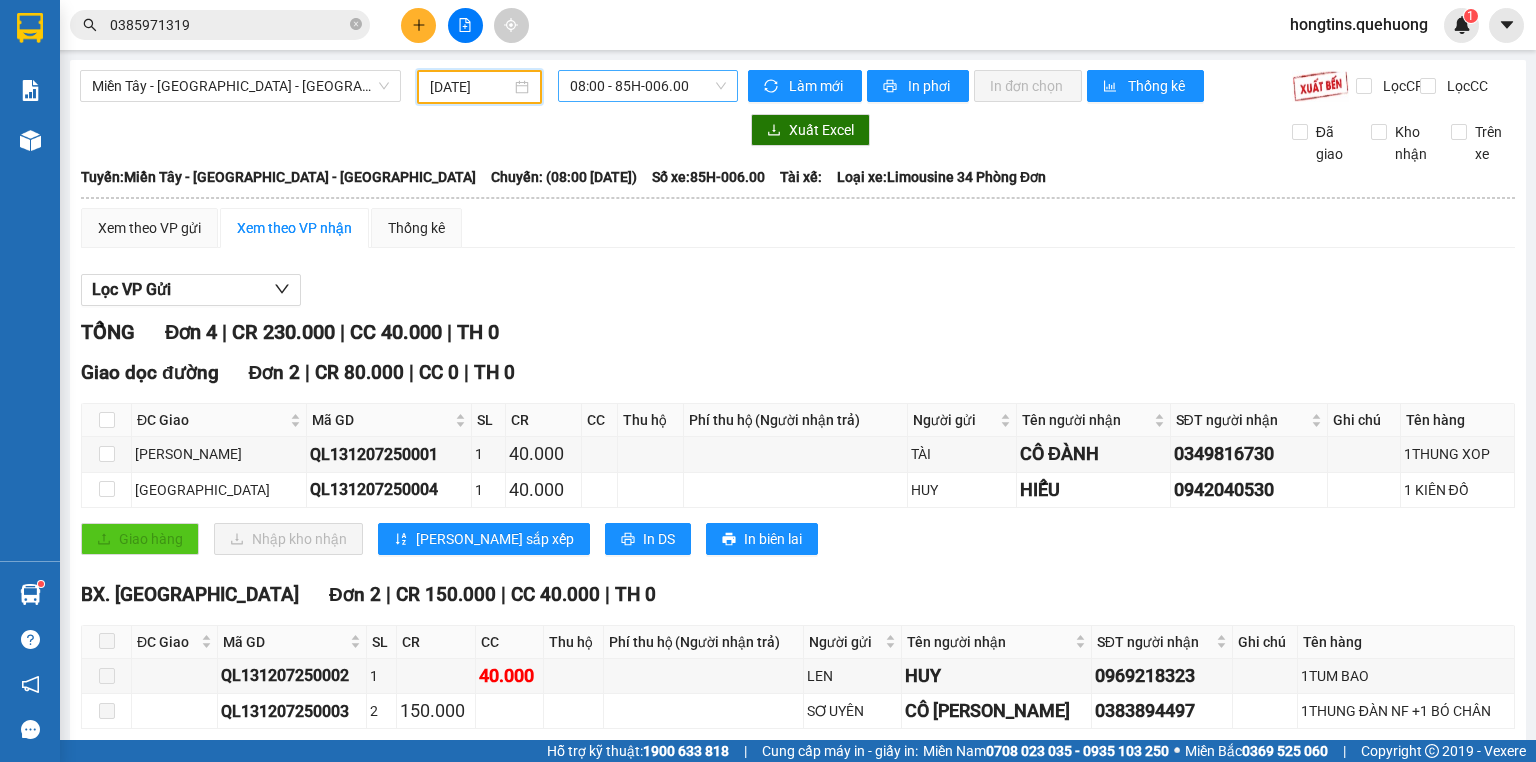 click on "08:00     - 85H-006.00" at bounding box center [648, 86] 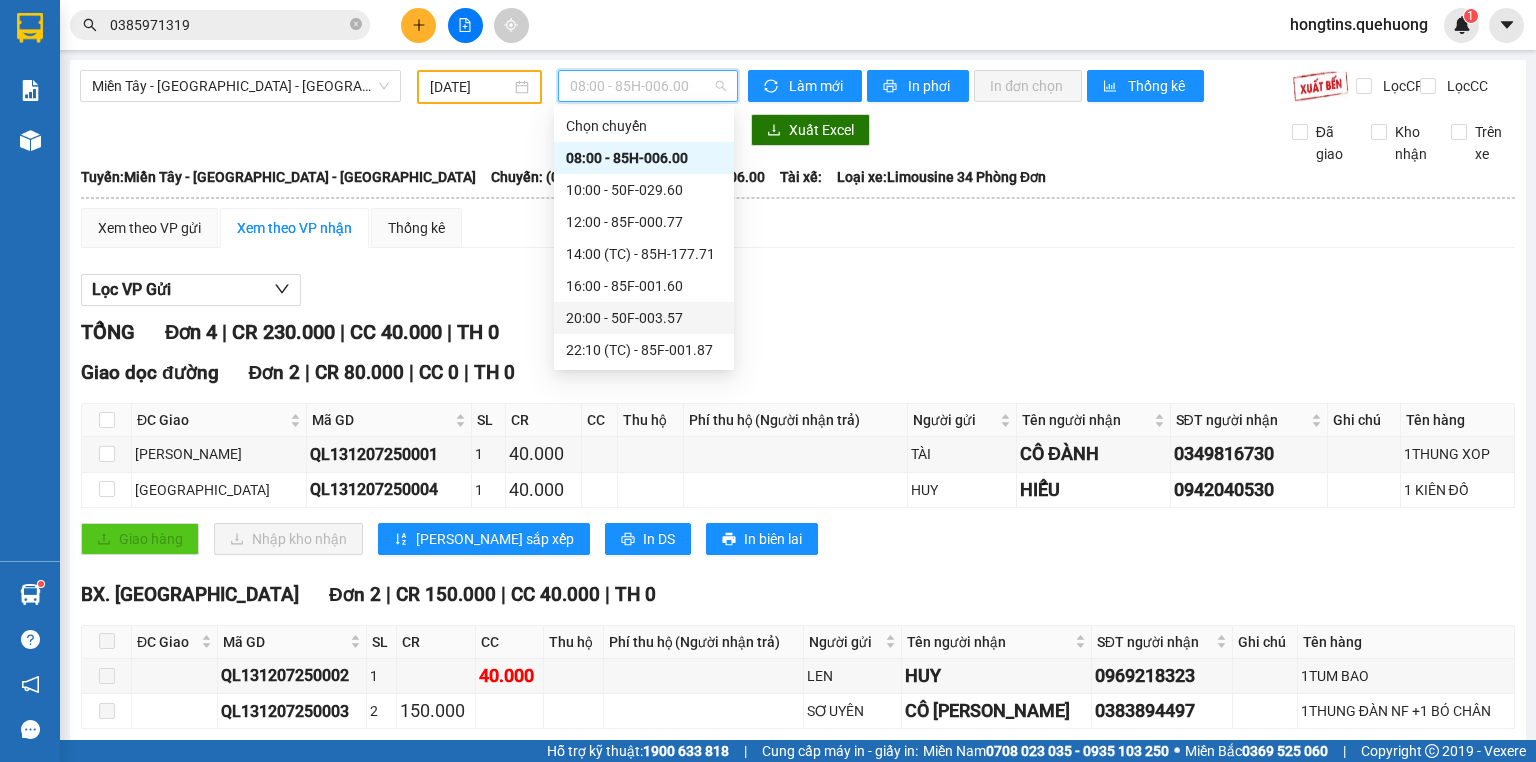 scroll, scrollTop: 288, scrollLeft: 0, axis: vertical 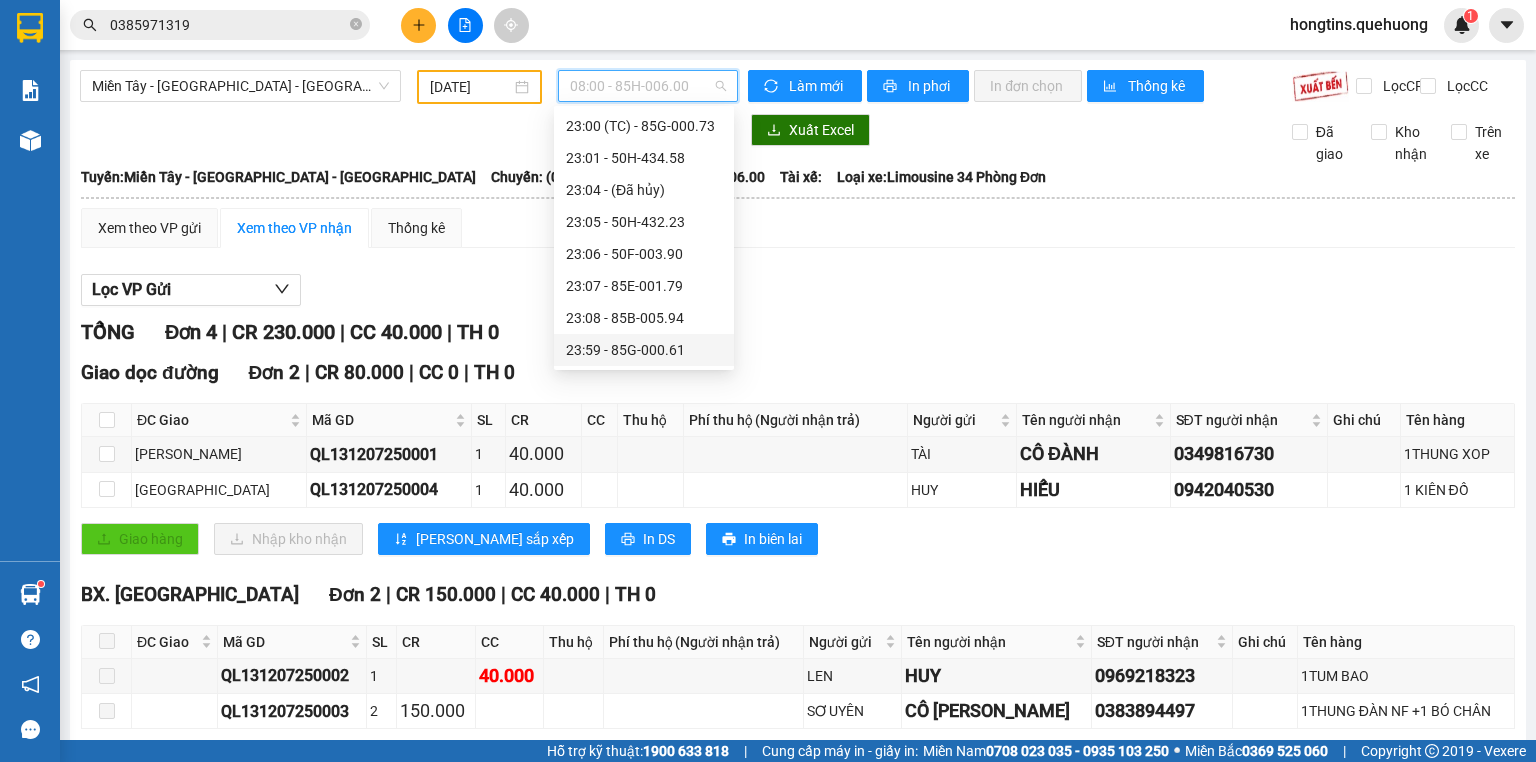 click on "23:59     - 85G-000.61" at bounding box center [644, 350] 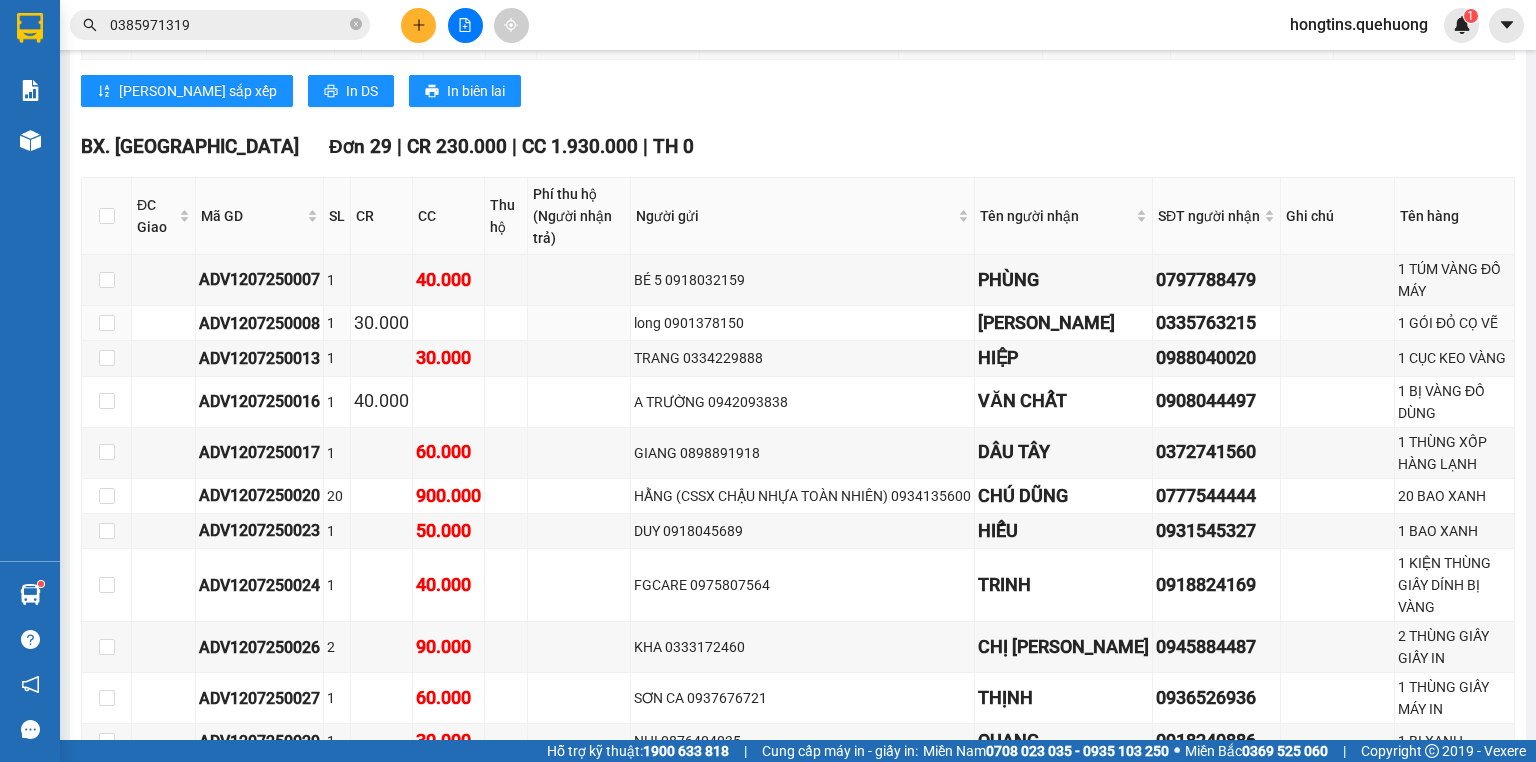 scroll, scrollTop: 1120, scrollLeft: 0, axis: vertical 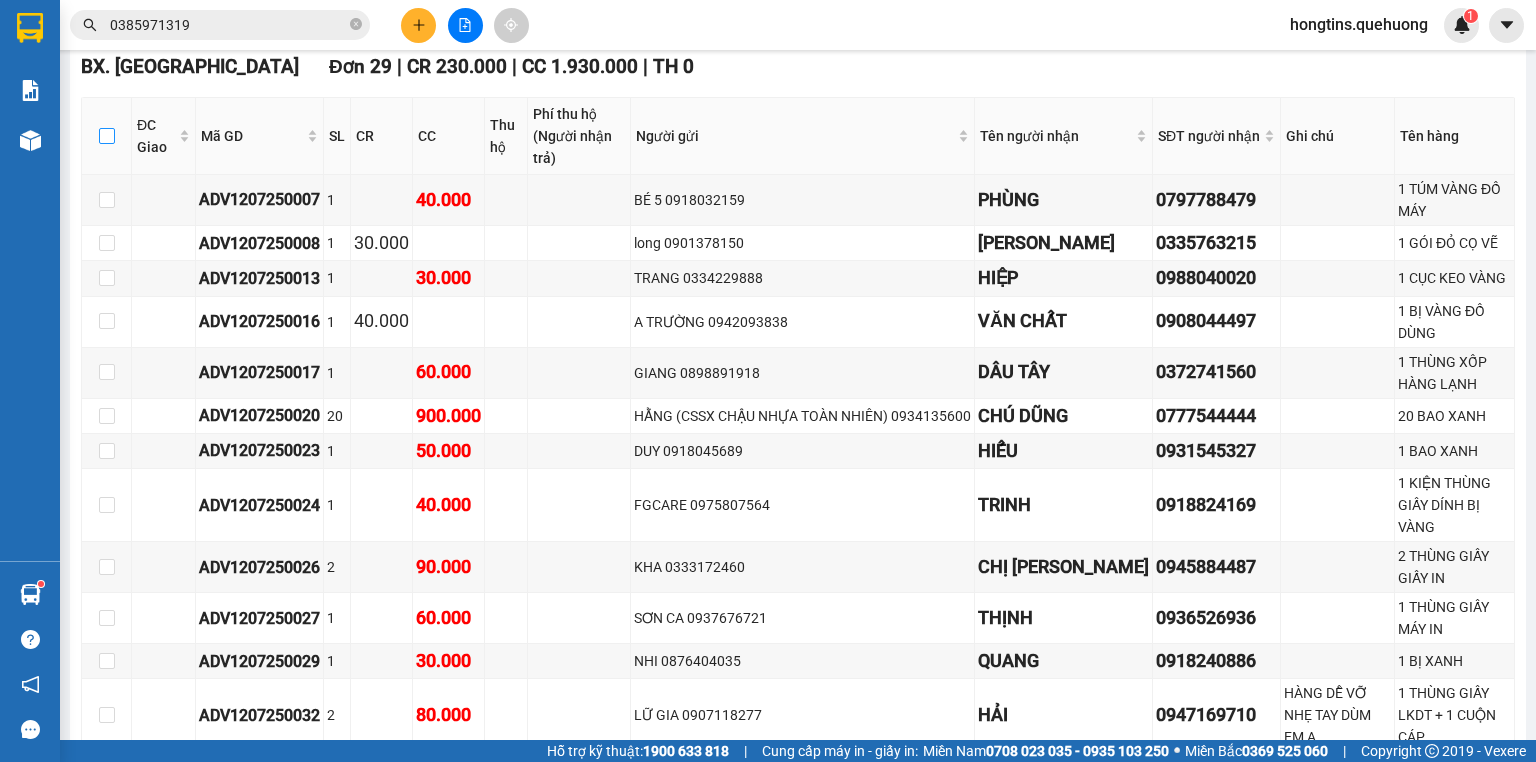 click at bounding box center [107, 136] 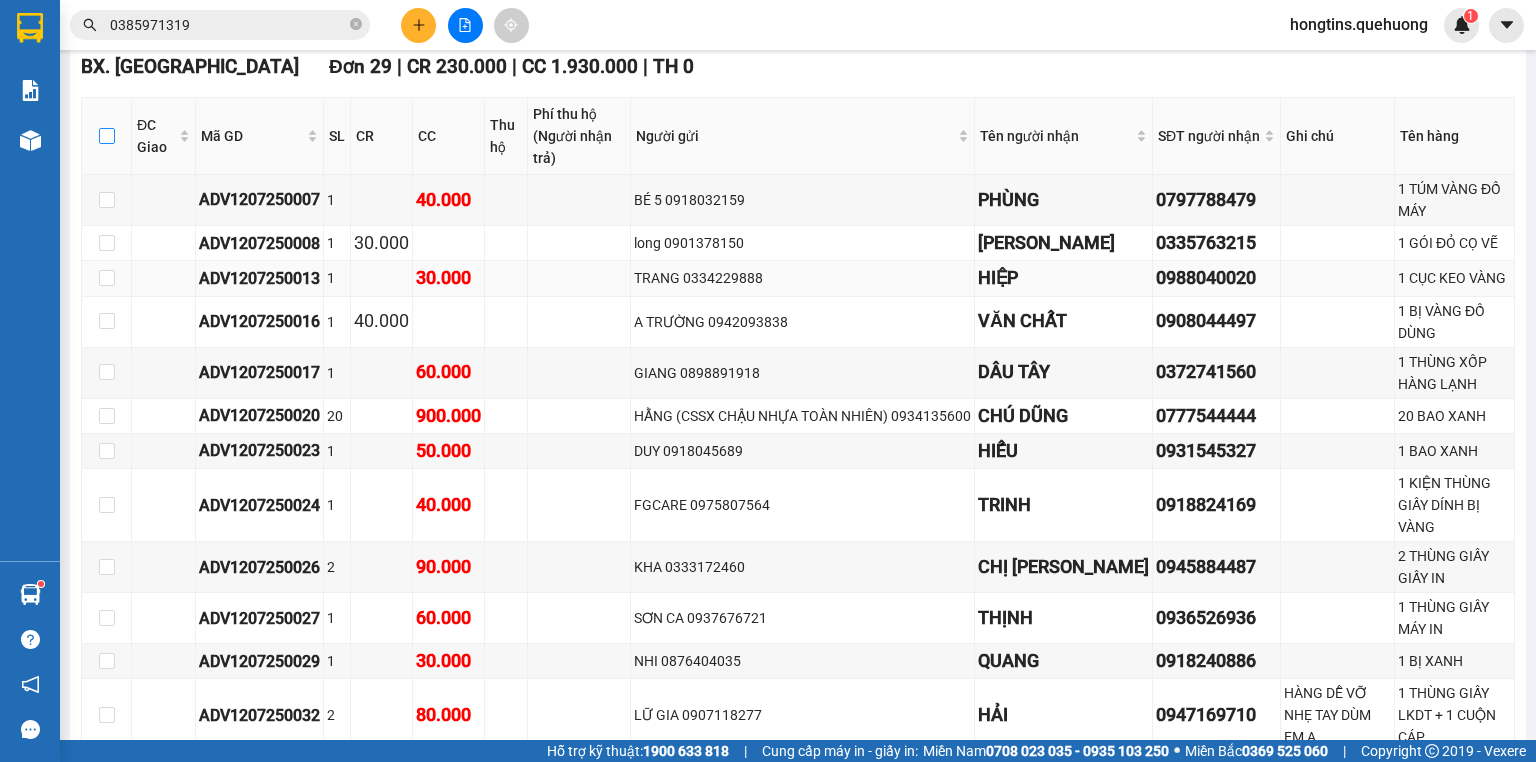 checkbox on "true" 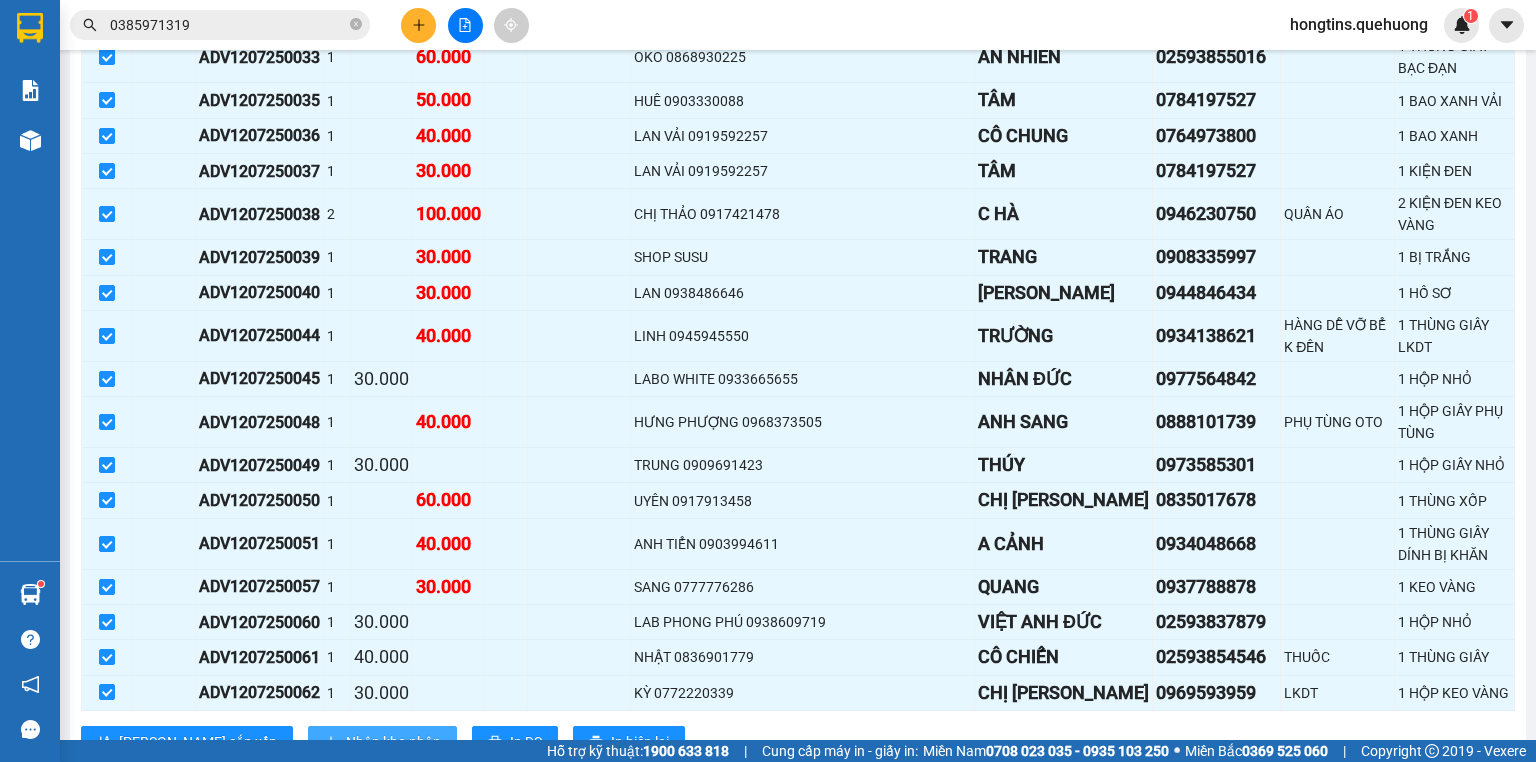 scroll, scrollTop: 2160, scrollLeft: 0, axis: vertical 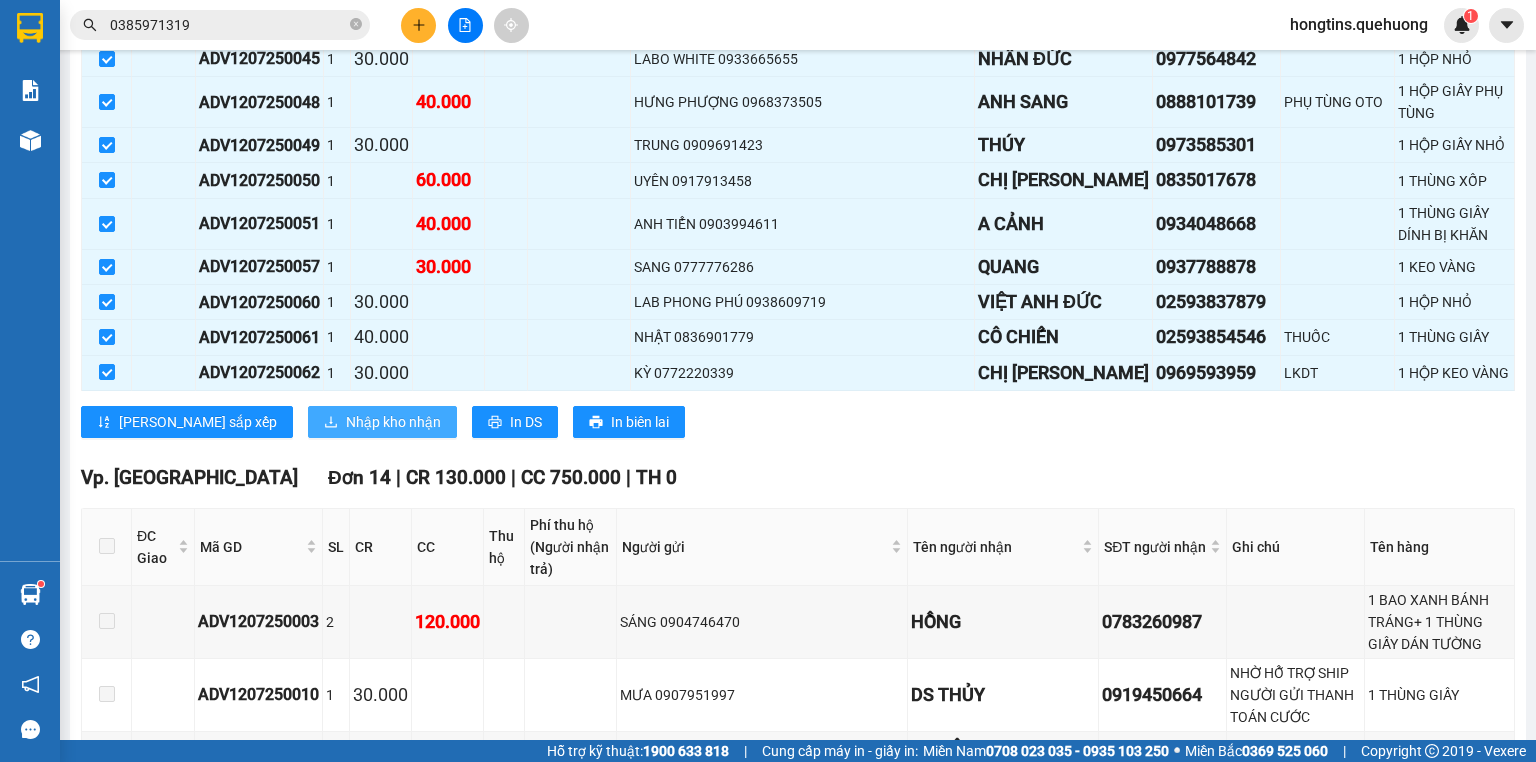 click on "Nhập kho nhận" at bounding box center [393, 422] 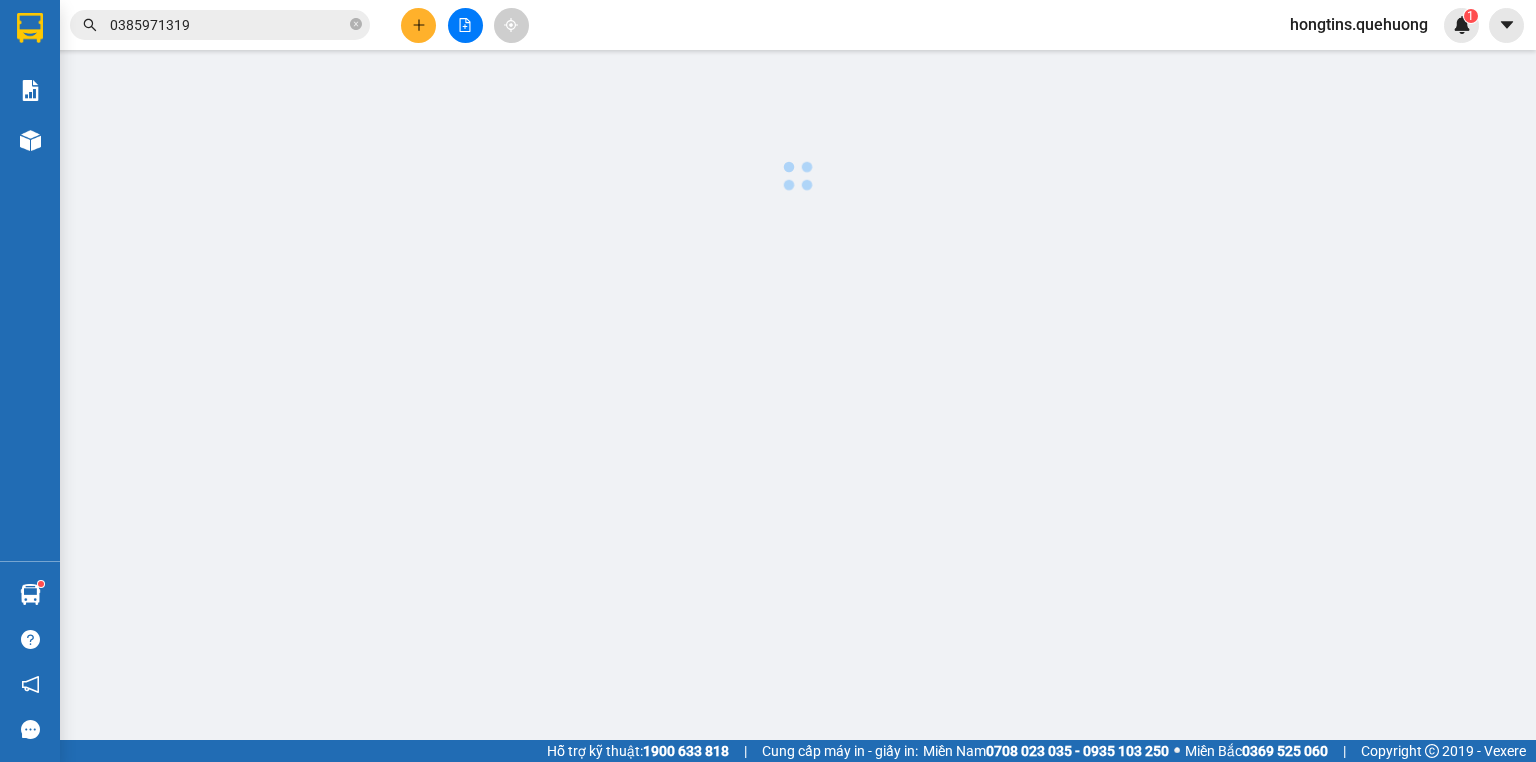 scroll, scrollTop: 0, scrollLeft: 0, axis: both 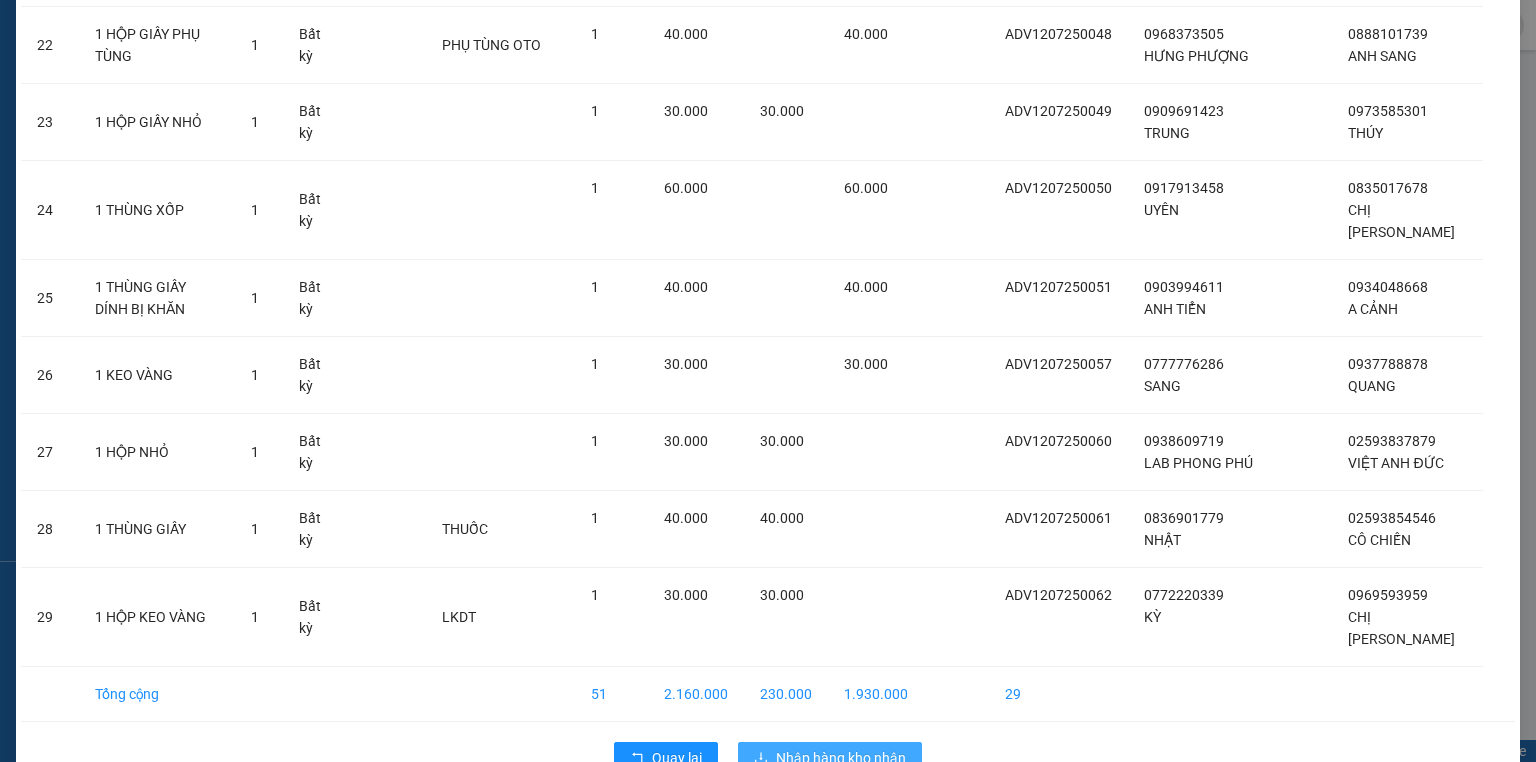 click on "Nhập hàng kho nhận" at bounding box center [841, 758] 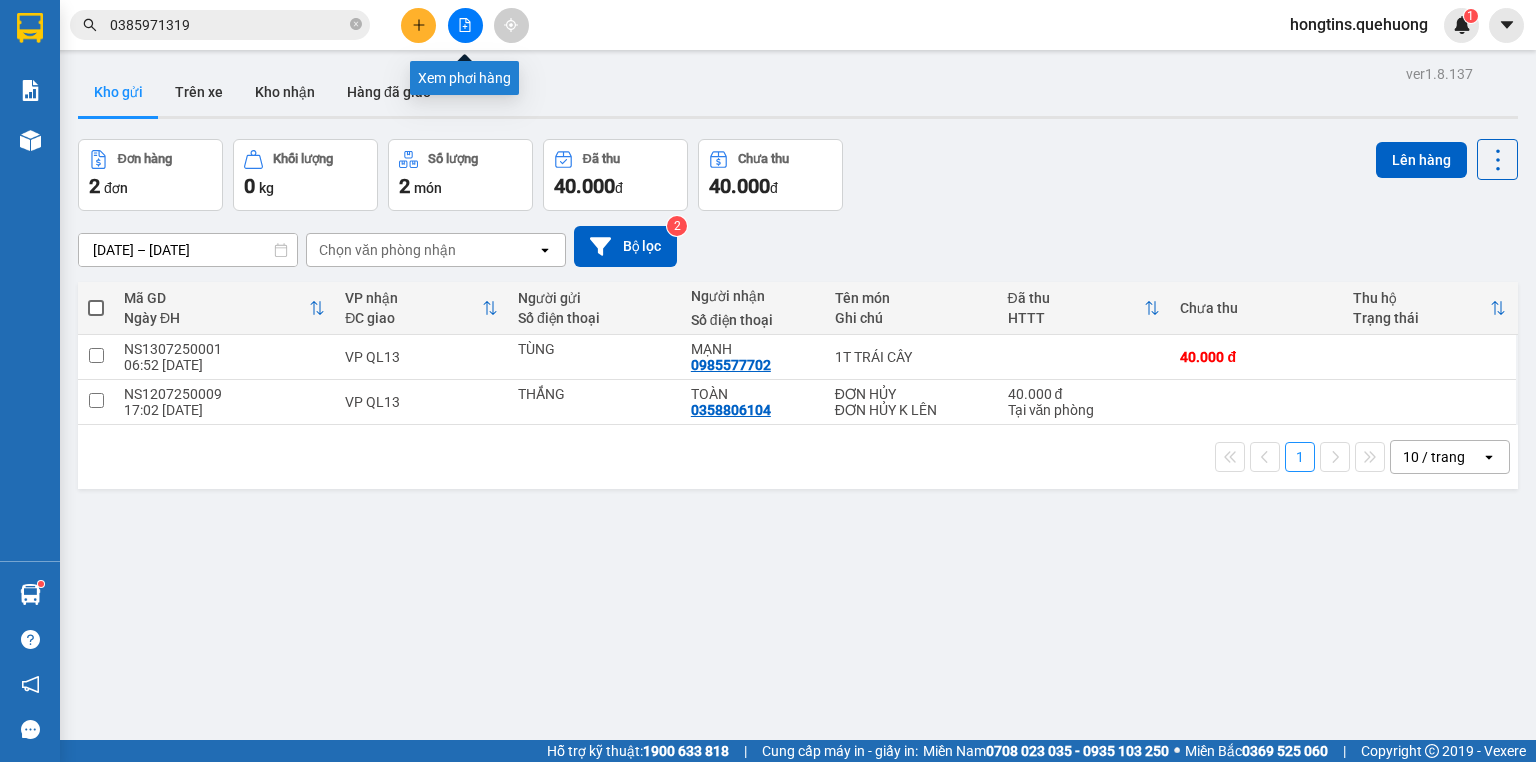 click 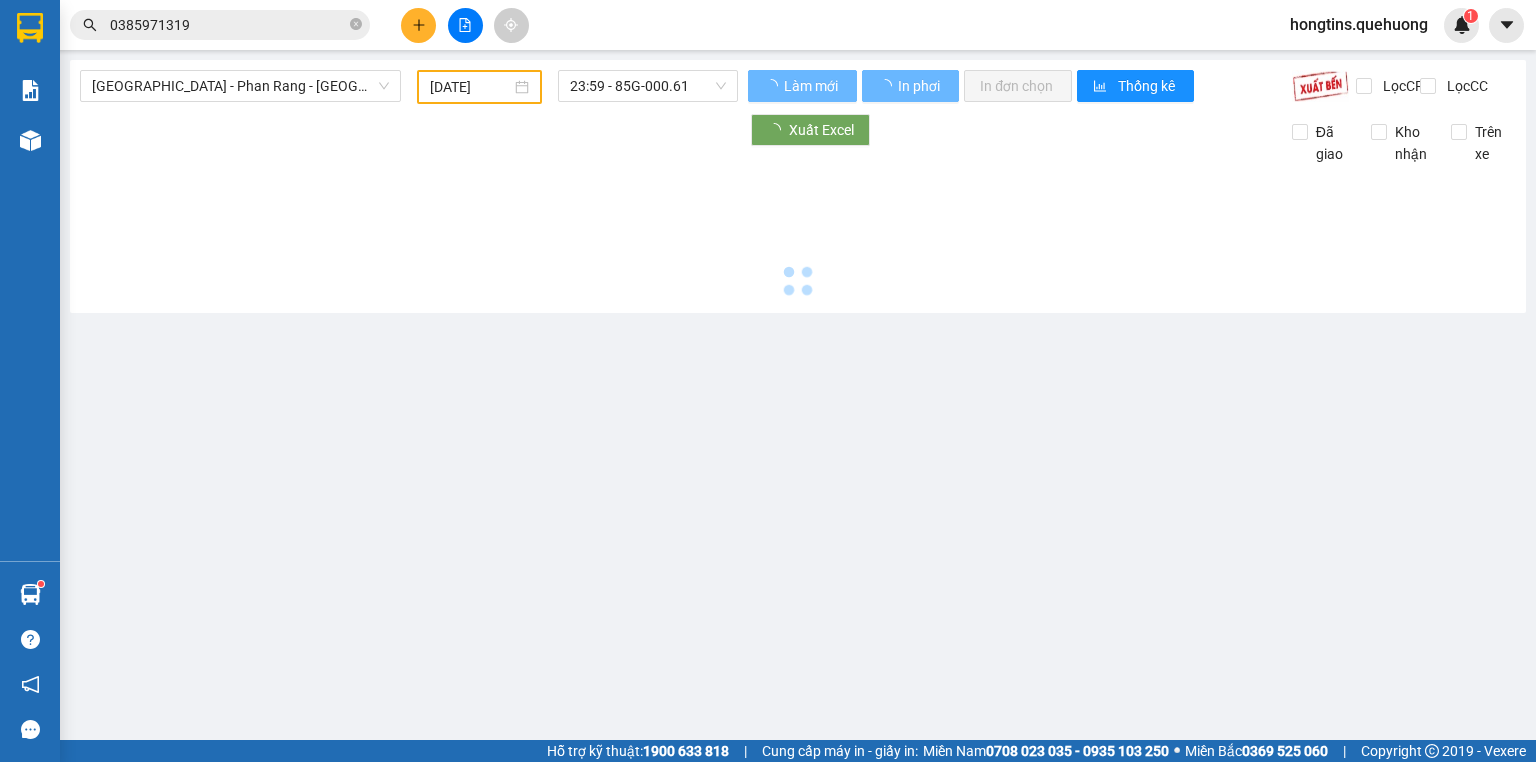 type on "[DATE]" 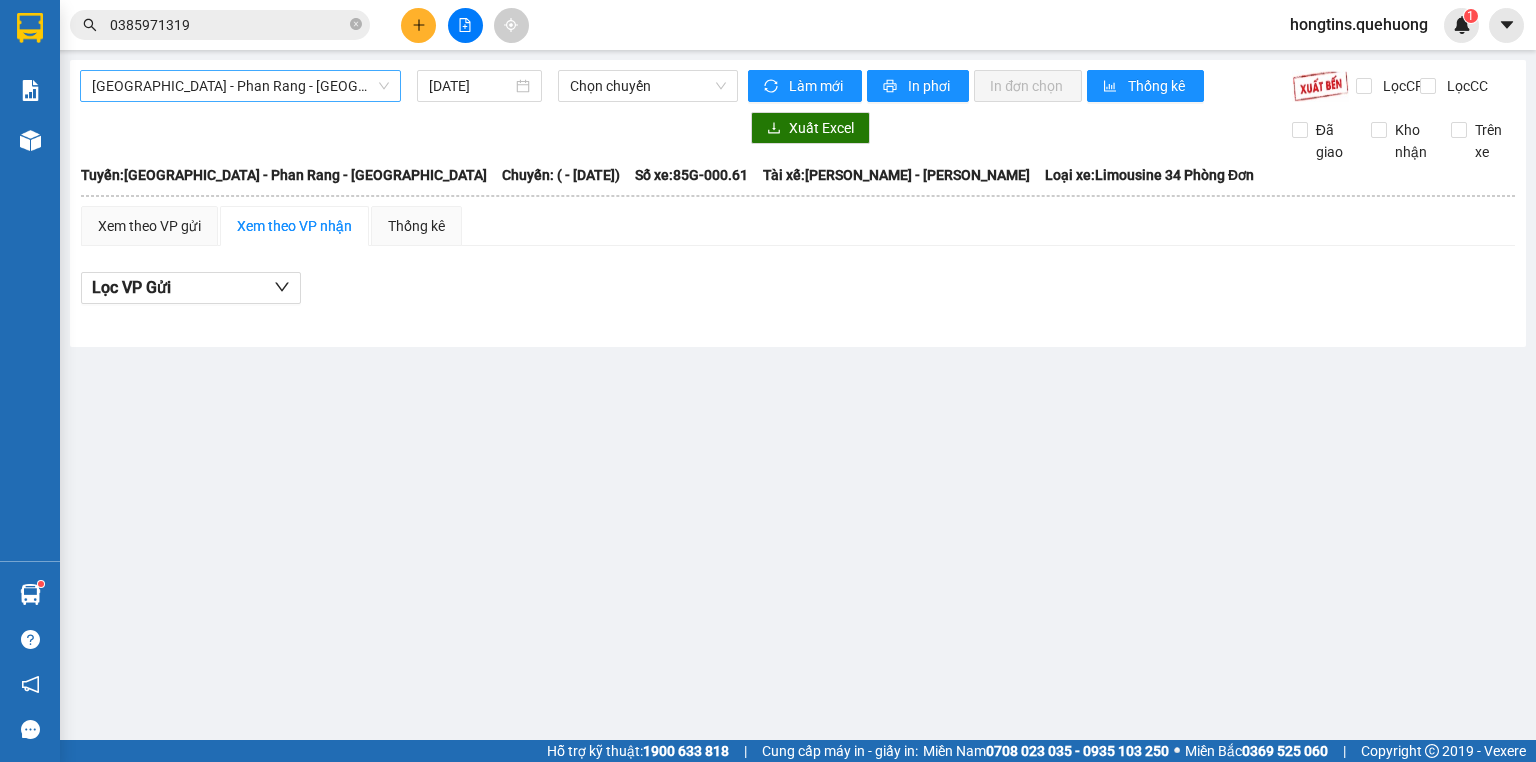 click on "[GEOGRAPHIC_DATA] - Phan Rang - [GEOGRAPHIC_DATA]" at bounding box center [240, 86] 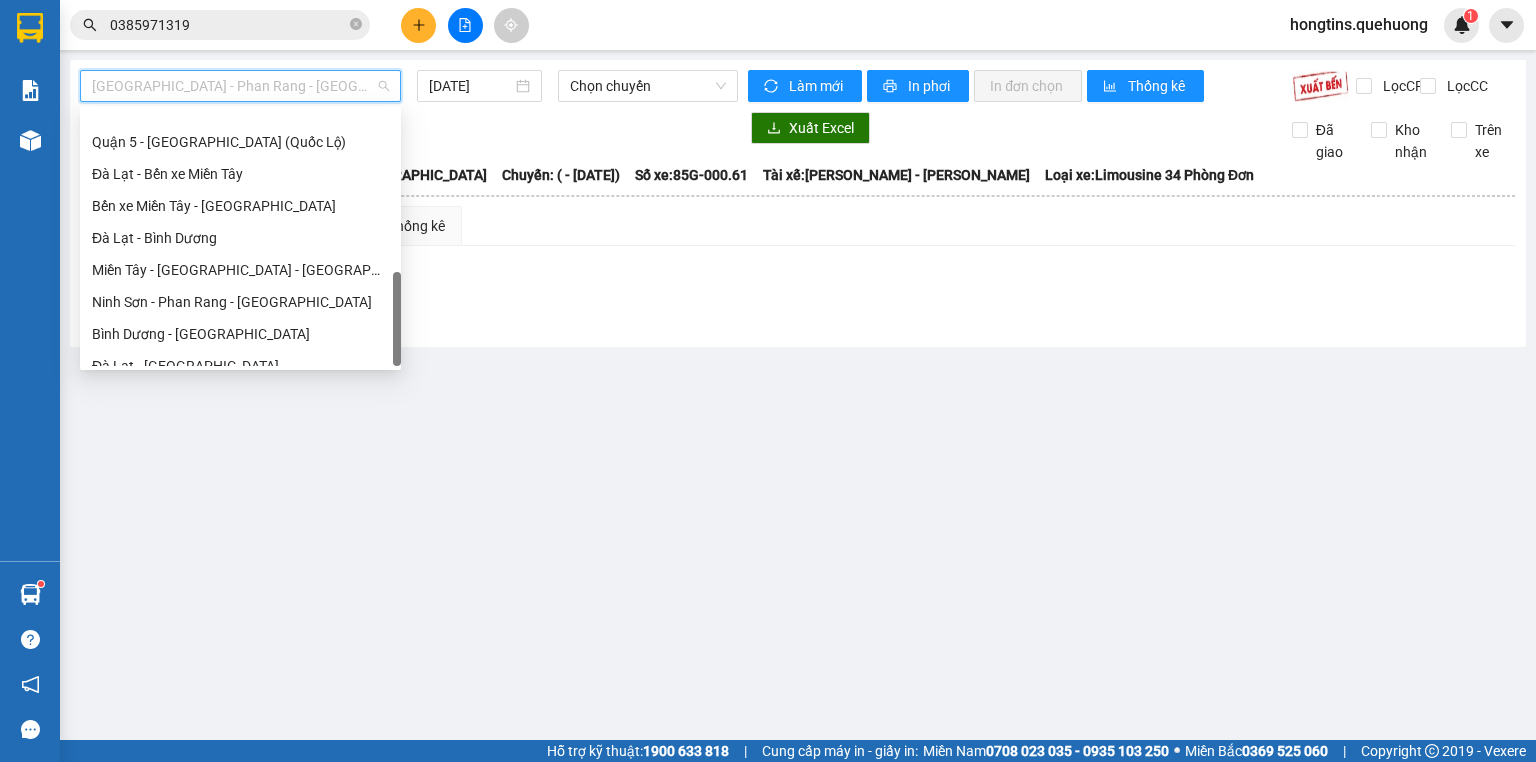 scroll, scrollTop: 608, scrollLeft: 0, axis: vertical 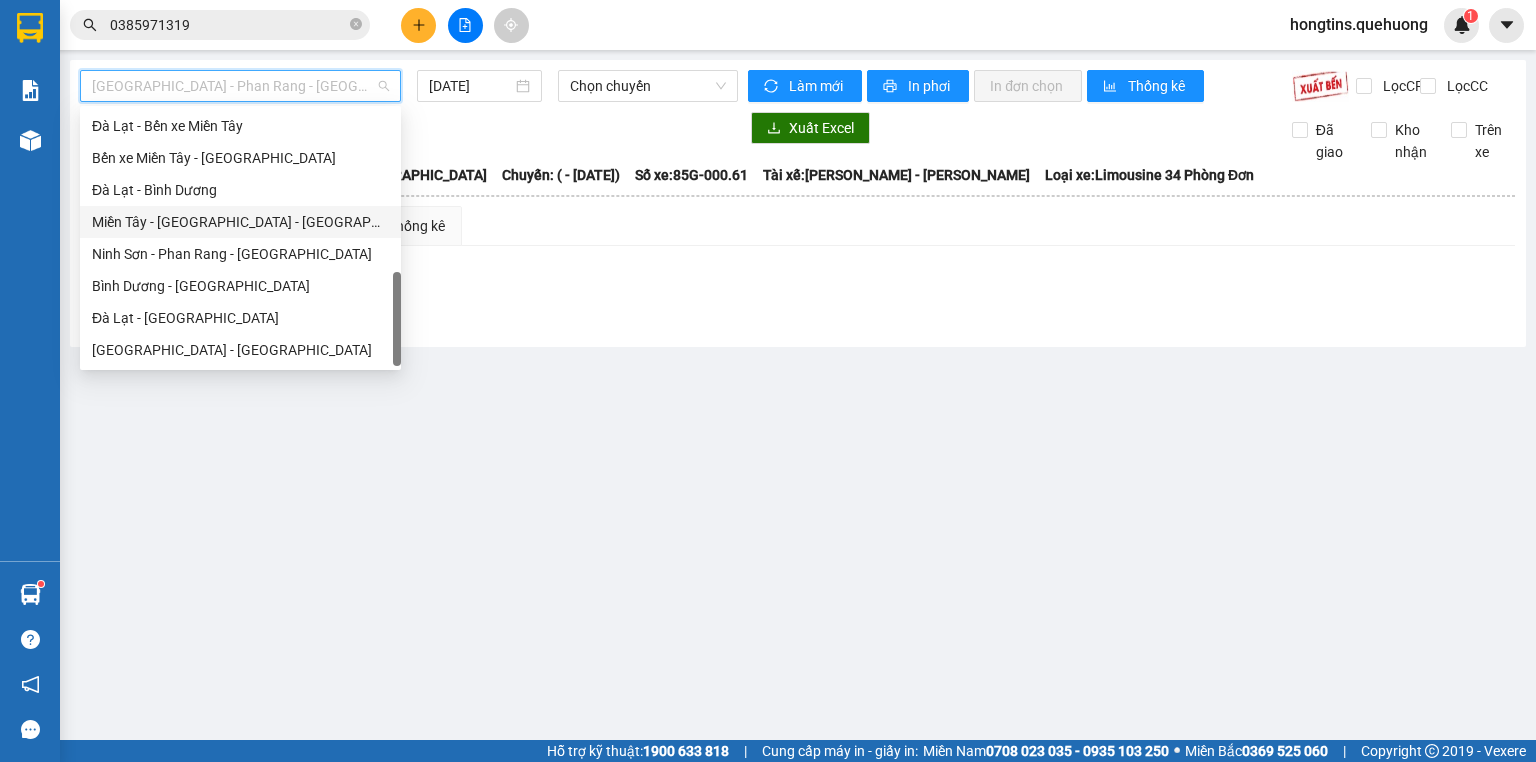 click on "Miền Tây - [GEOGRAPHIC_DATA] - [GEOGRAPHIC_DATA]" at bounding box center (240, 222) 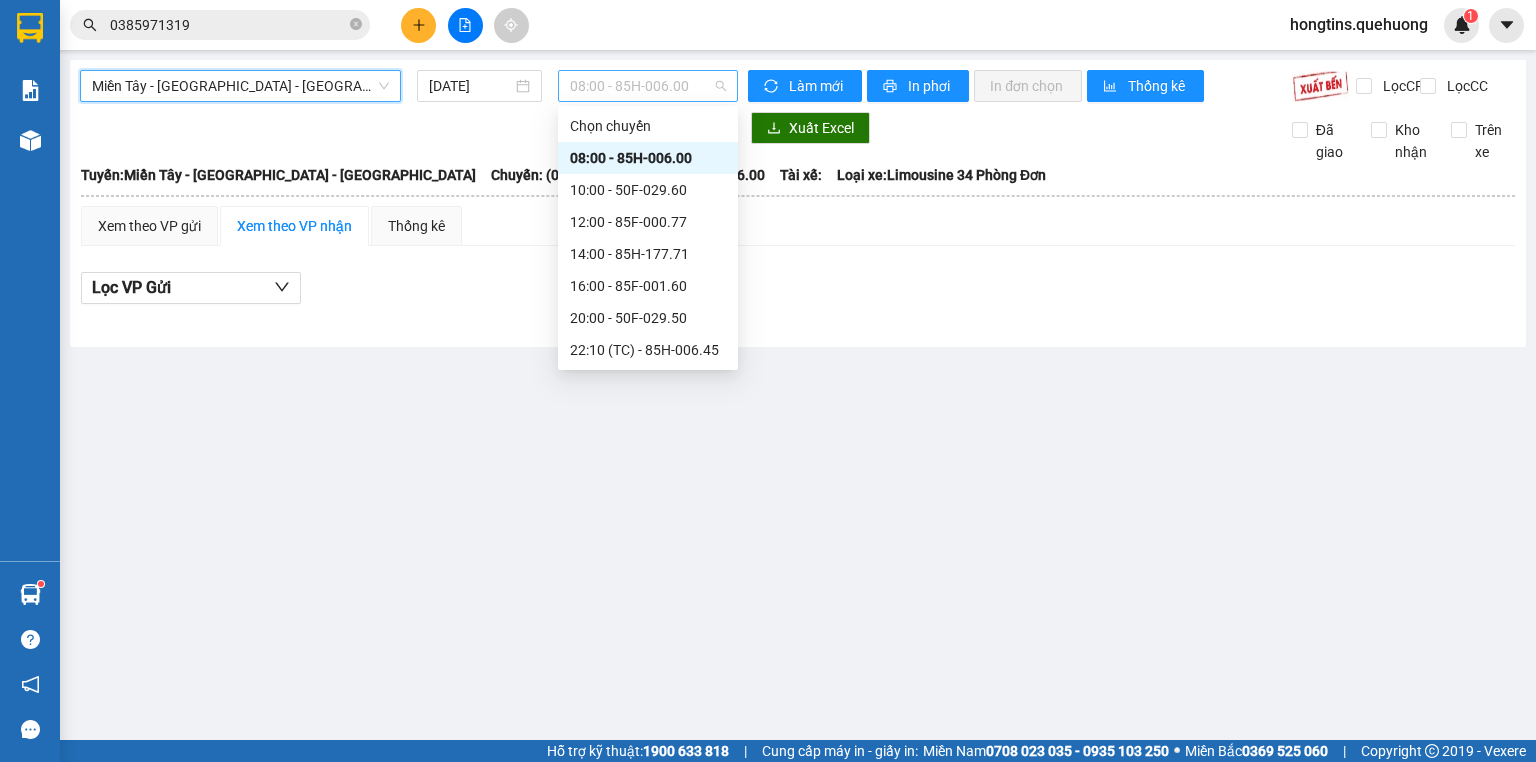 click on "08:00     - 85H-006.00" at bounding box center (648, 86) 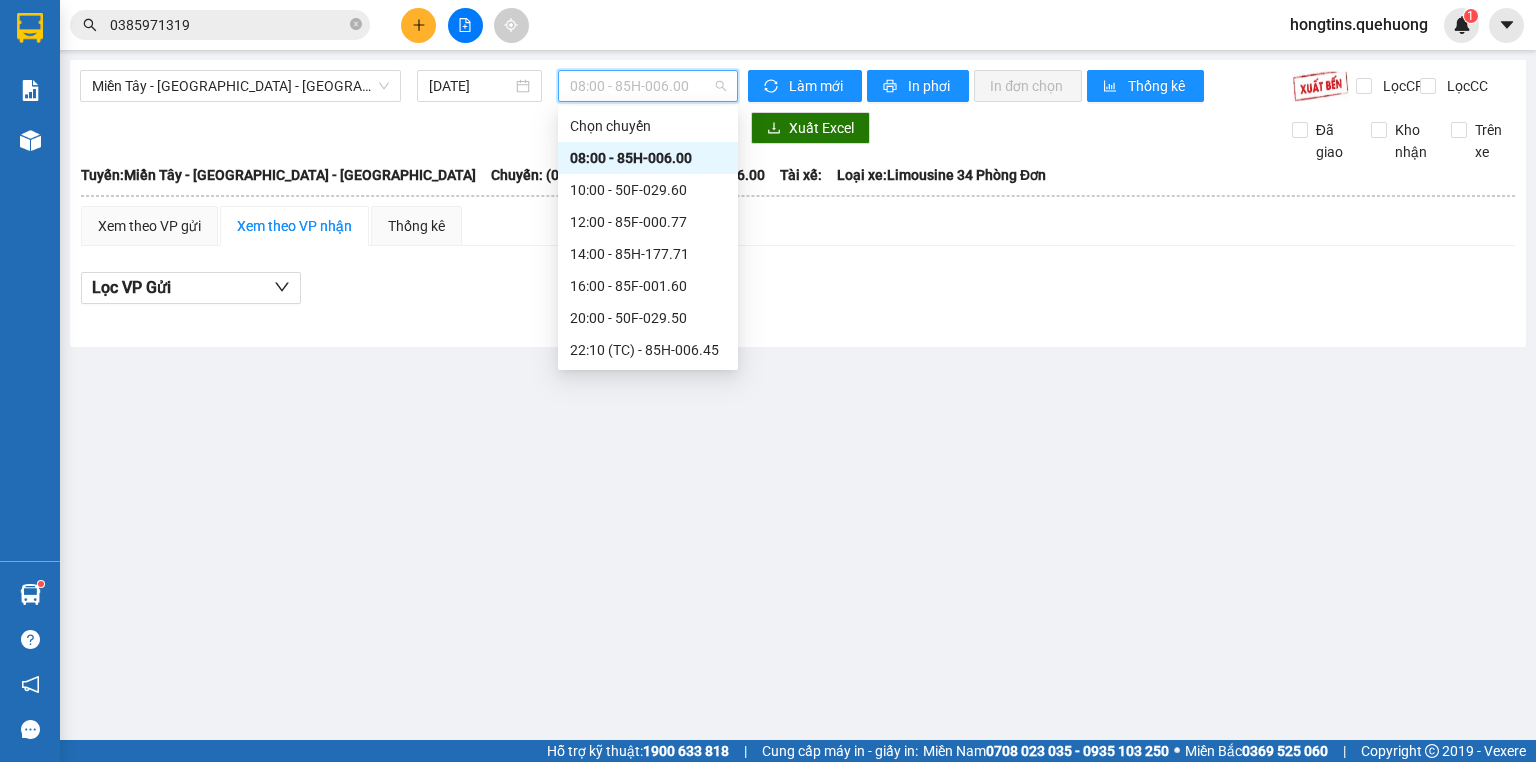 scroll, scrollTop: 192, scrollLeft: 0, axis: vertical 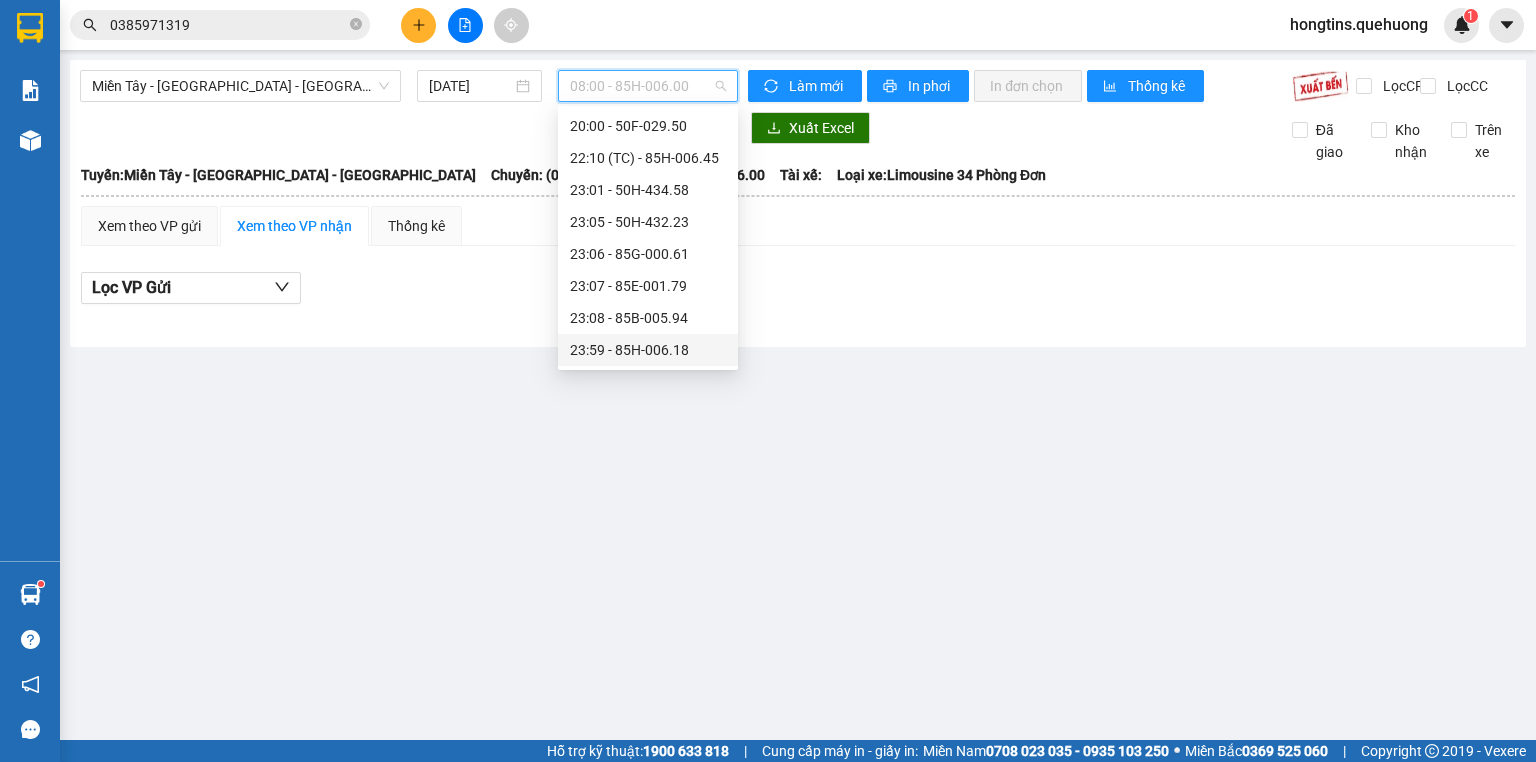 click on "23:59     - 85H-006.18" at bounding box center (648, 350) 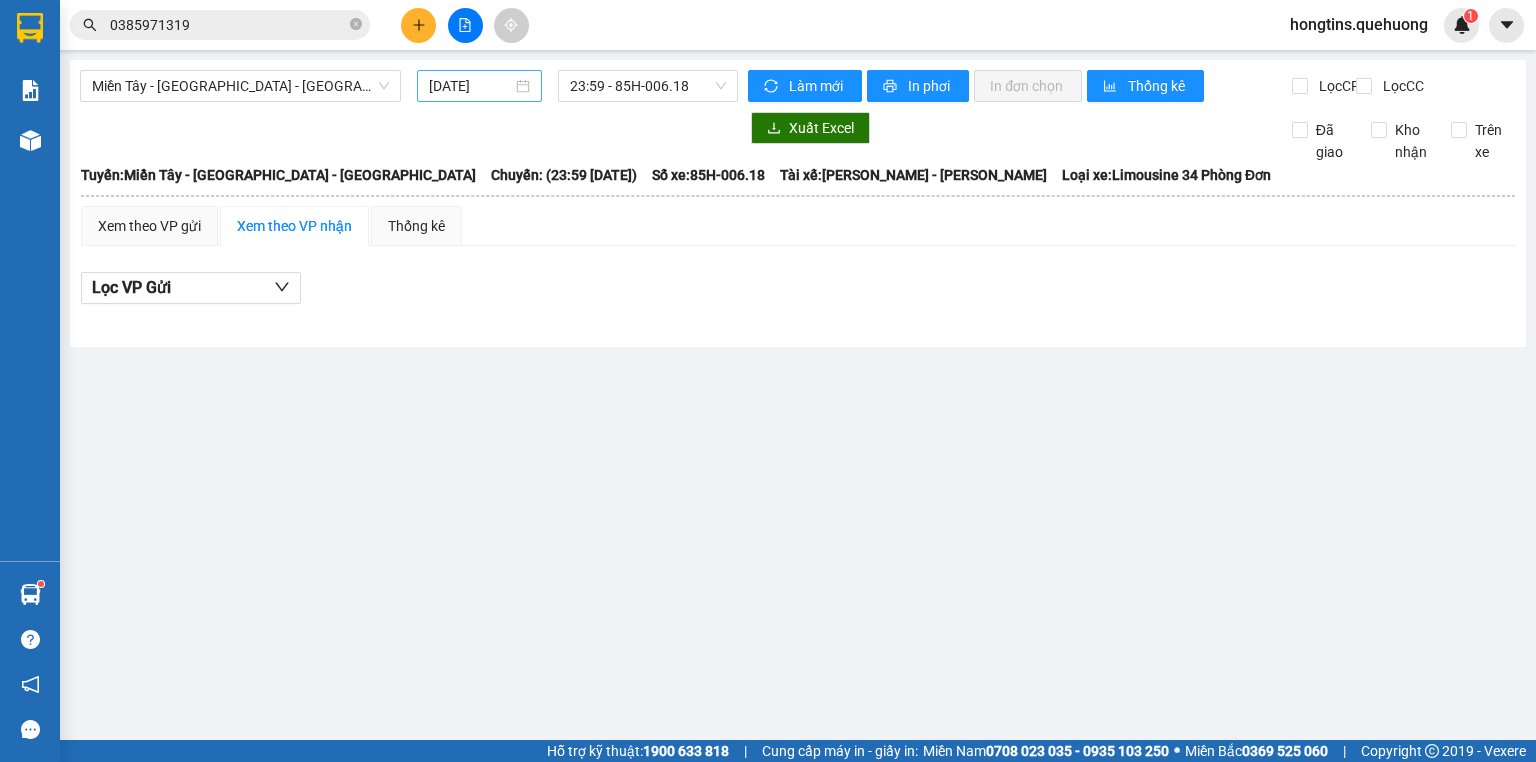 click on "[DATE]" at bounding box center [479, 86] 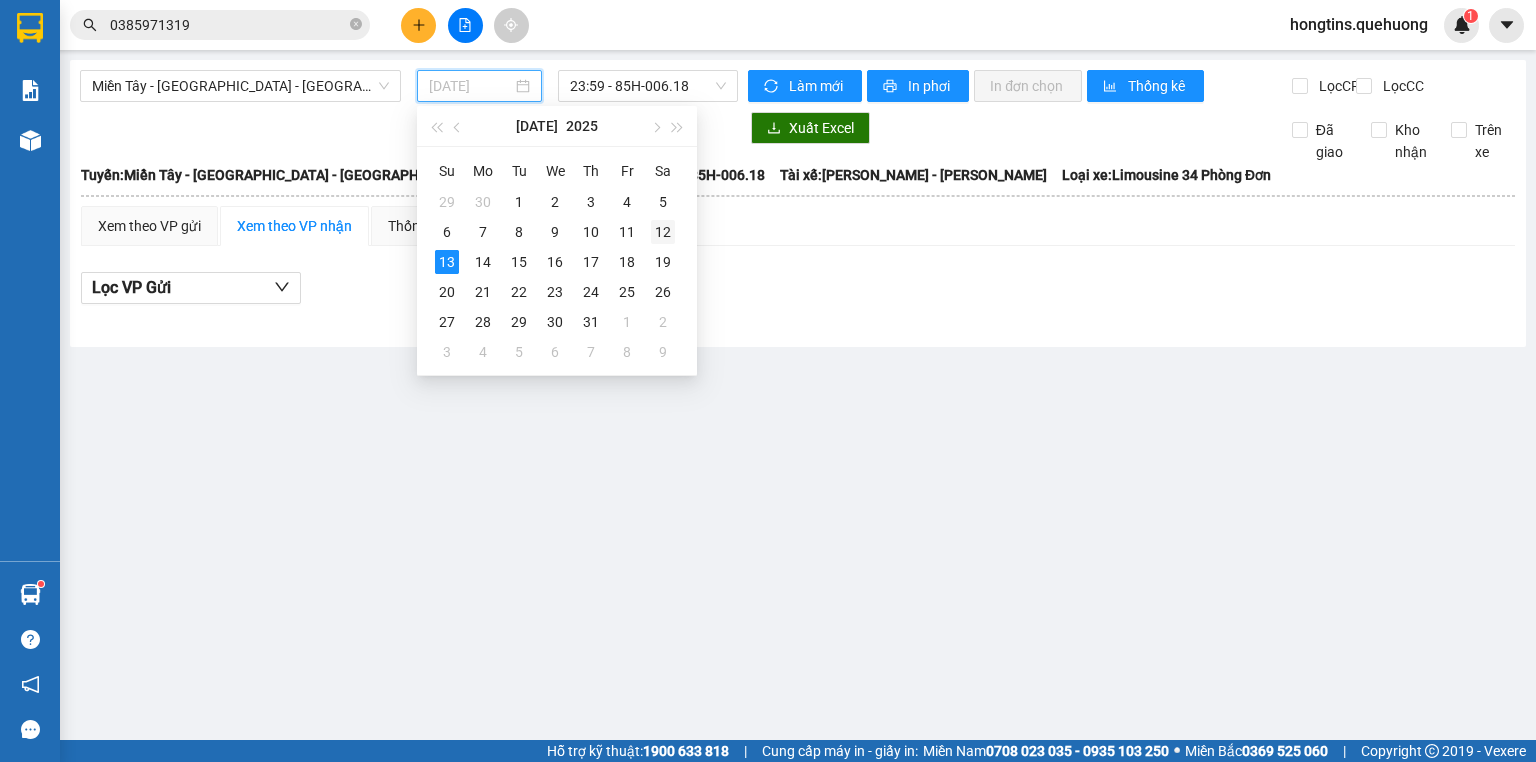 click on "12" at bounding box center [663, 232] 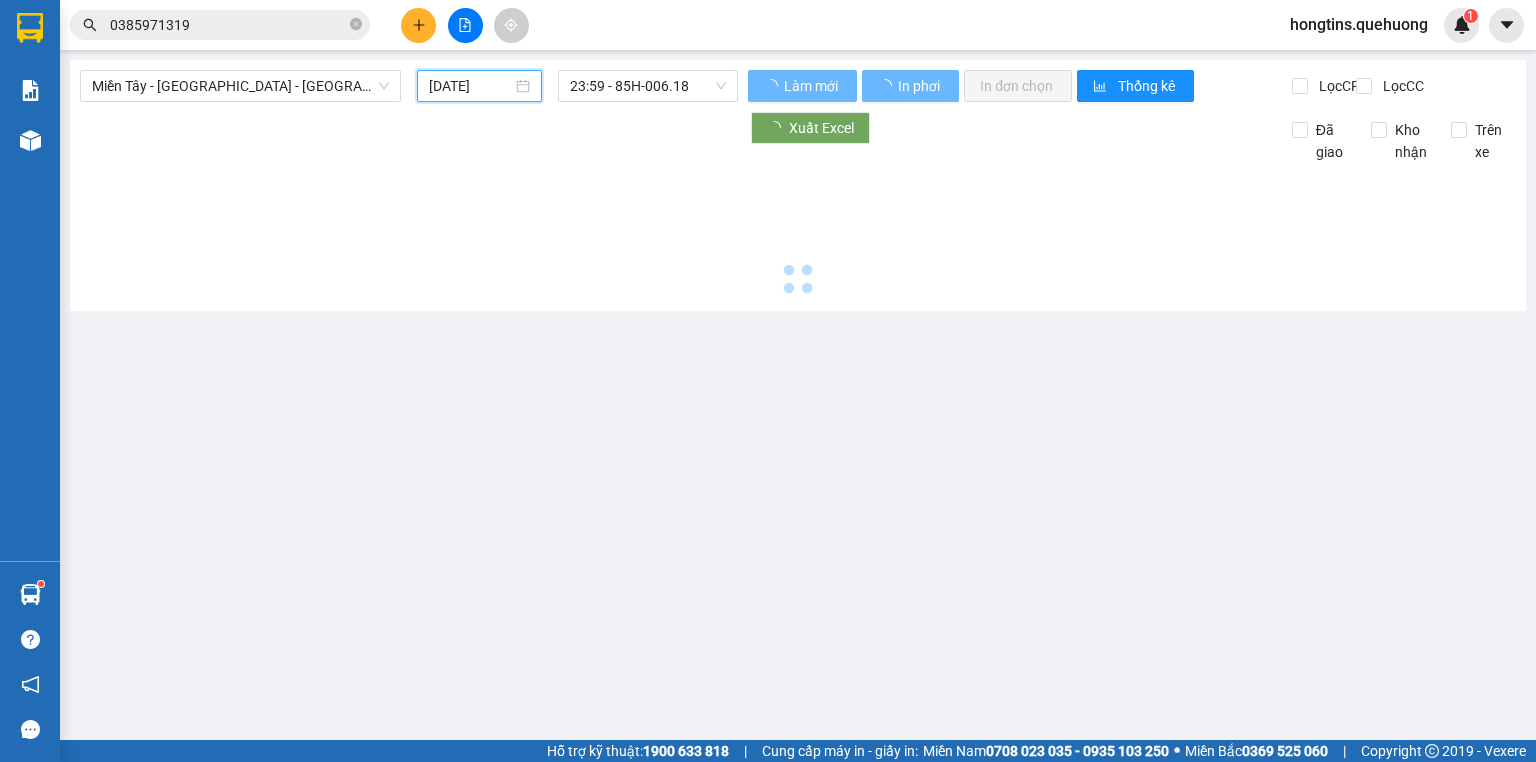 type on "[DATE]" 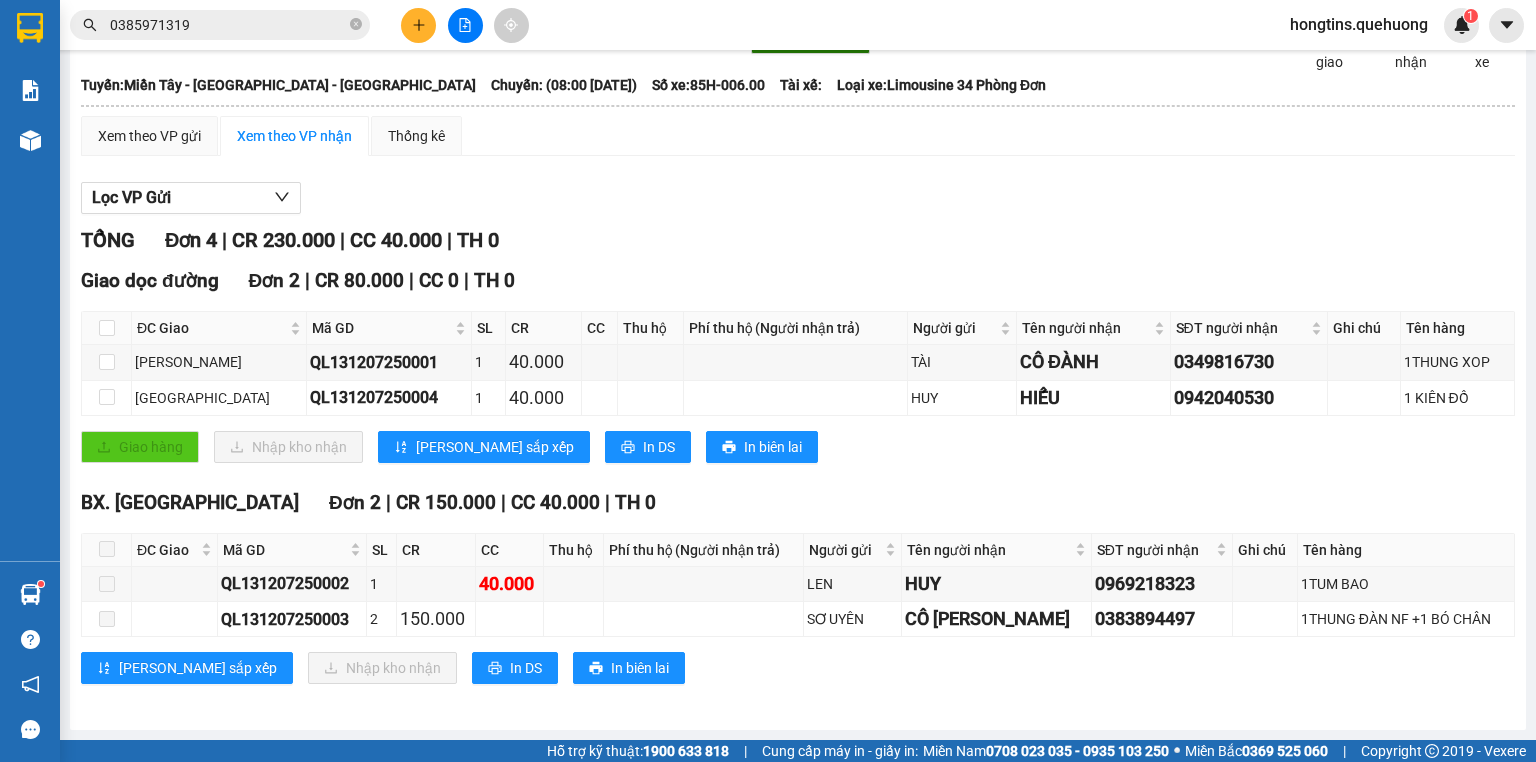scroll, scrollTop: 0, scrollLeft: 0, axis: both 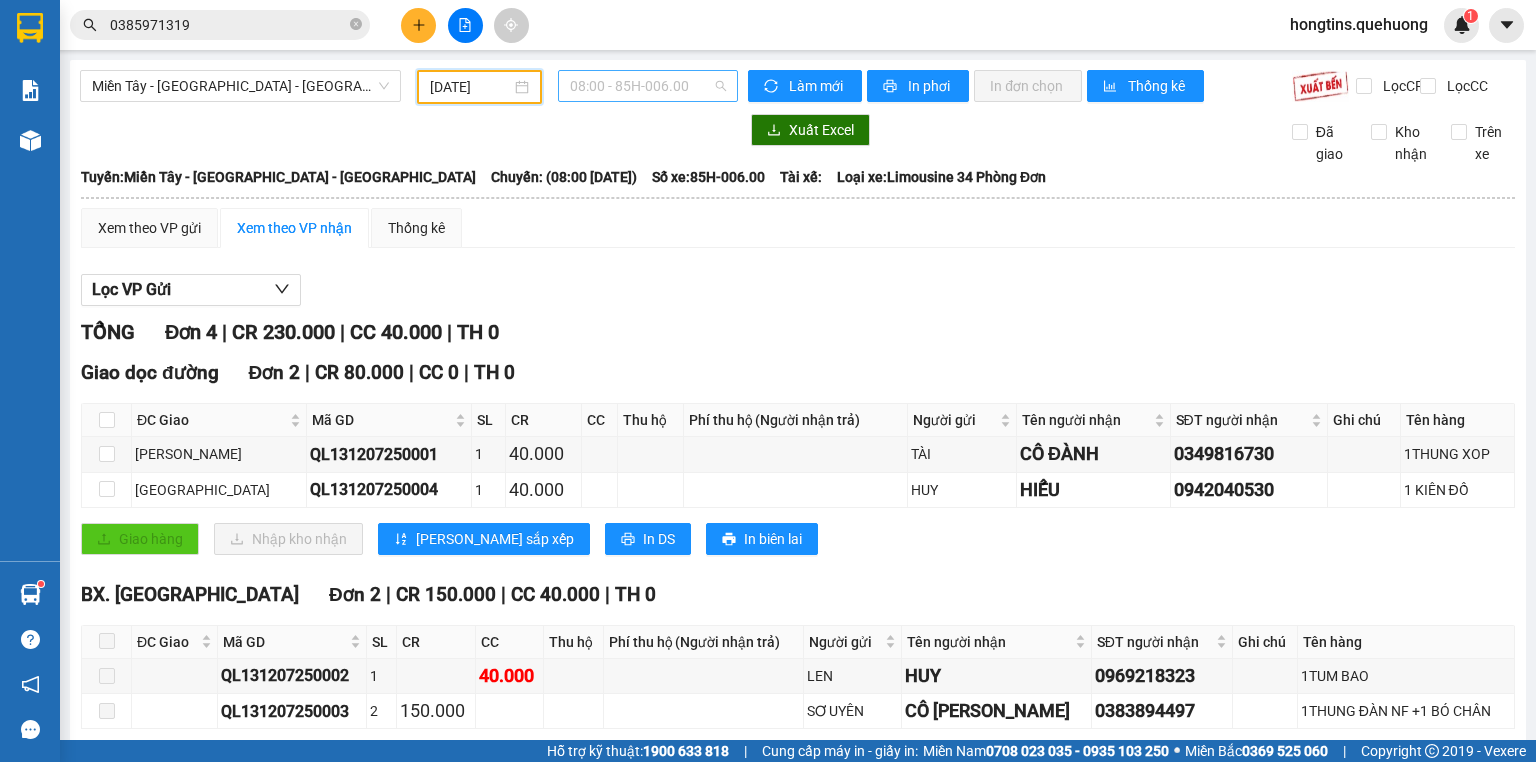 click on "08:00     - 85H-006.00" at bounding box center [648, 86] 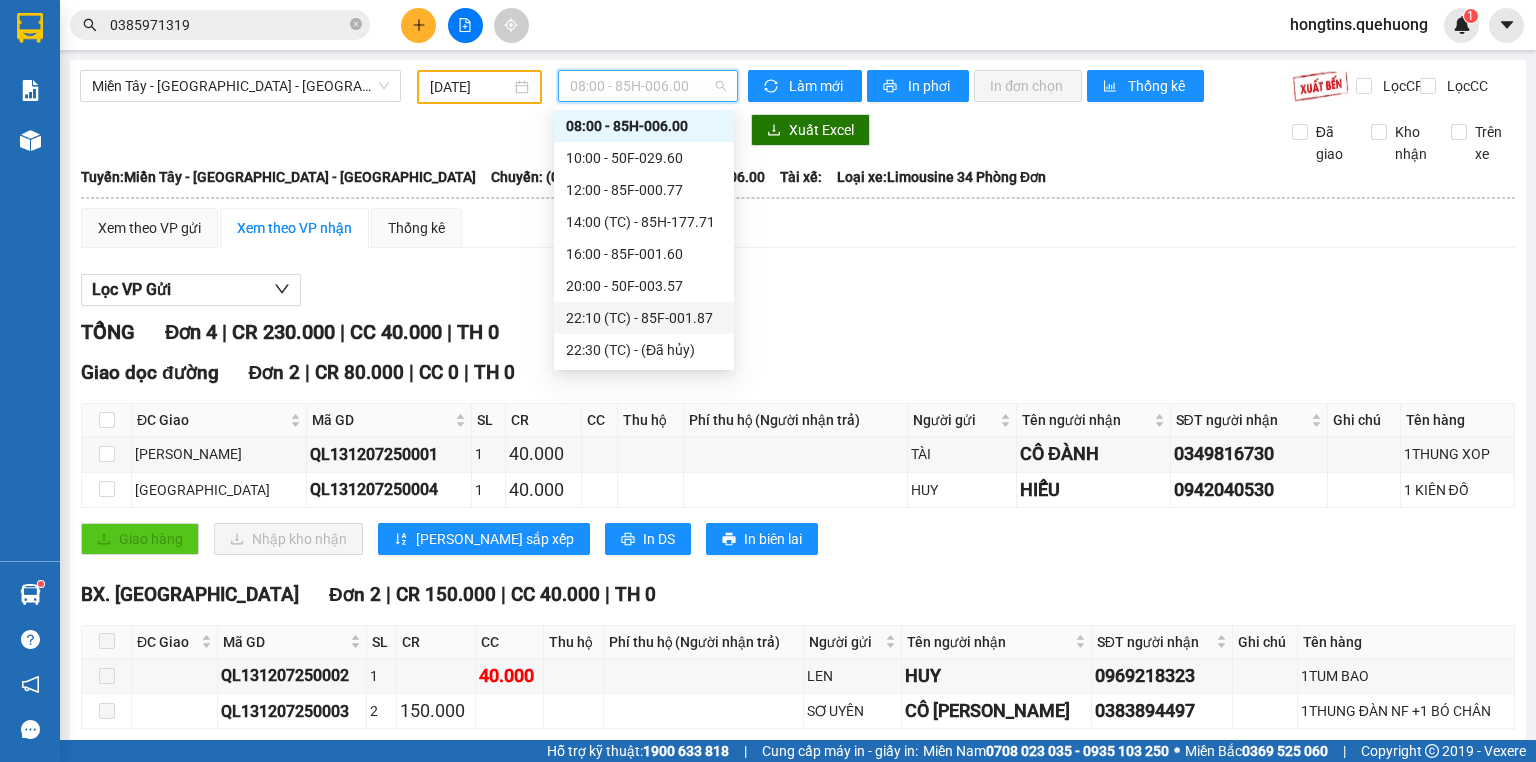 scroll, scrollTop: 288, scrollLeft: 0, axis: vertical 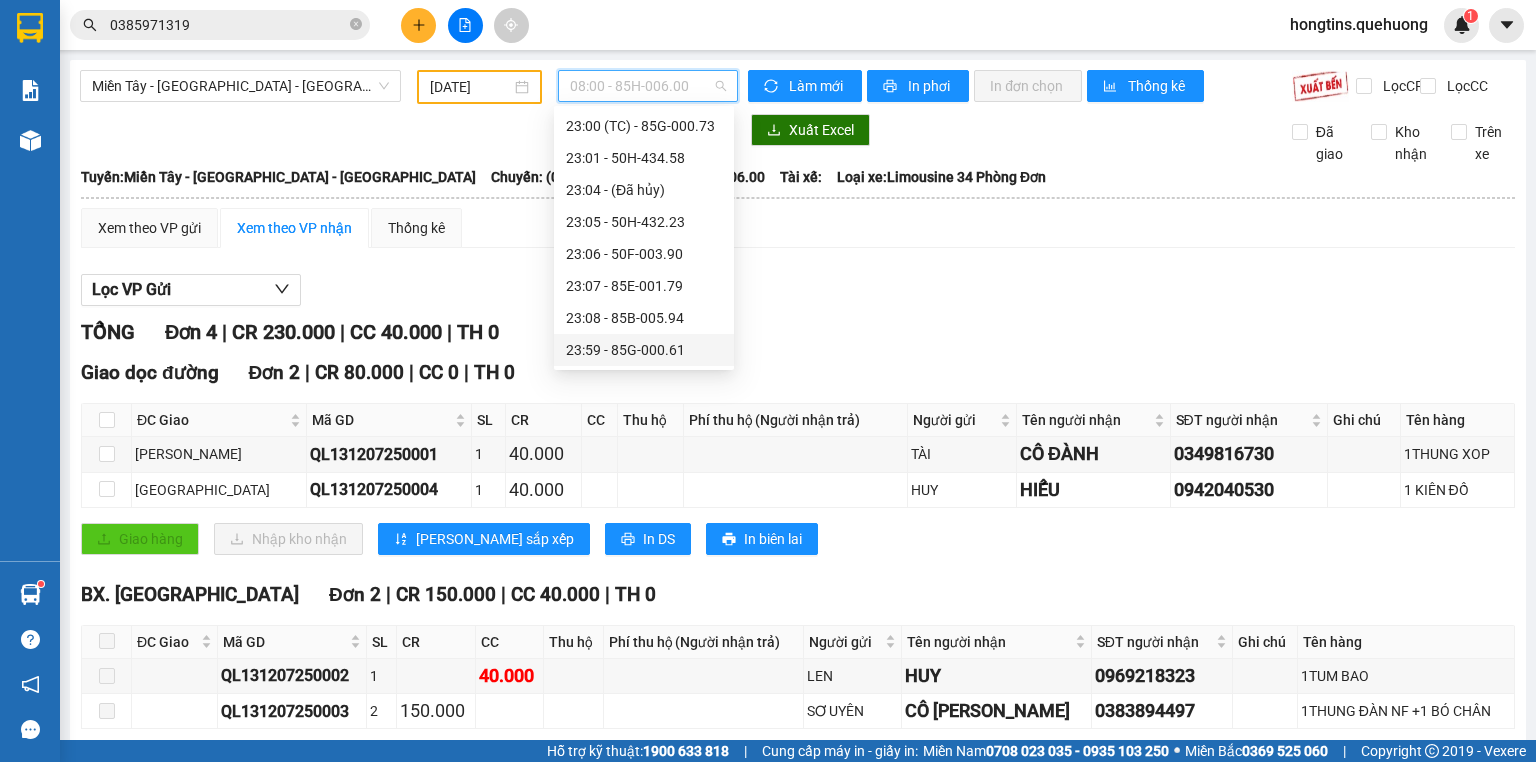 click on "23:59     - 85G-000.61" at bounding box center (644, 350) 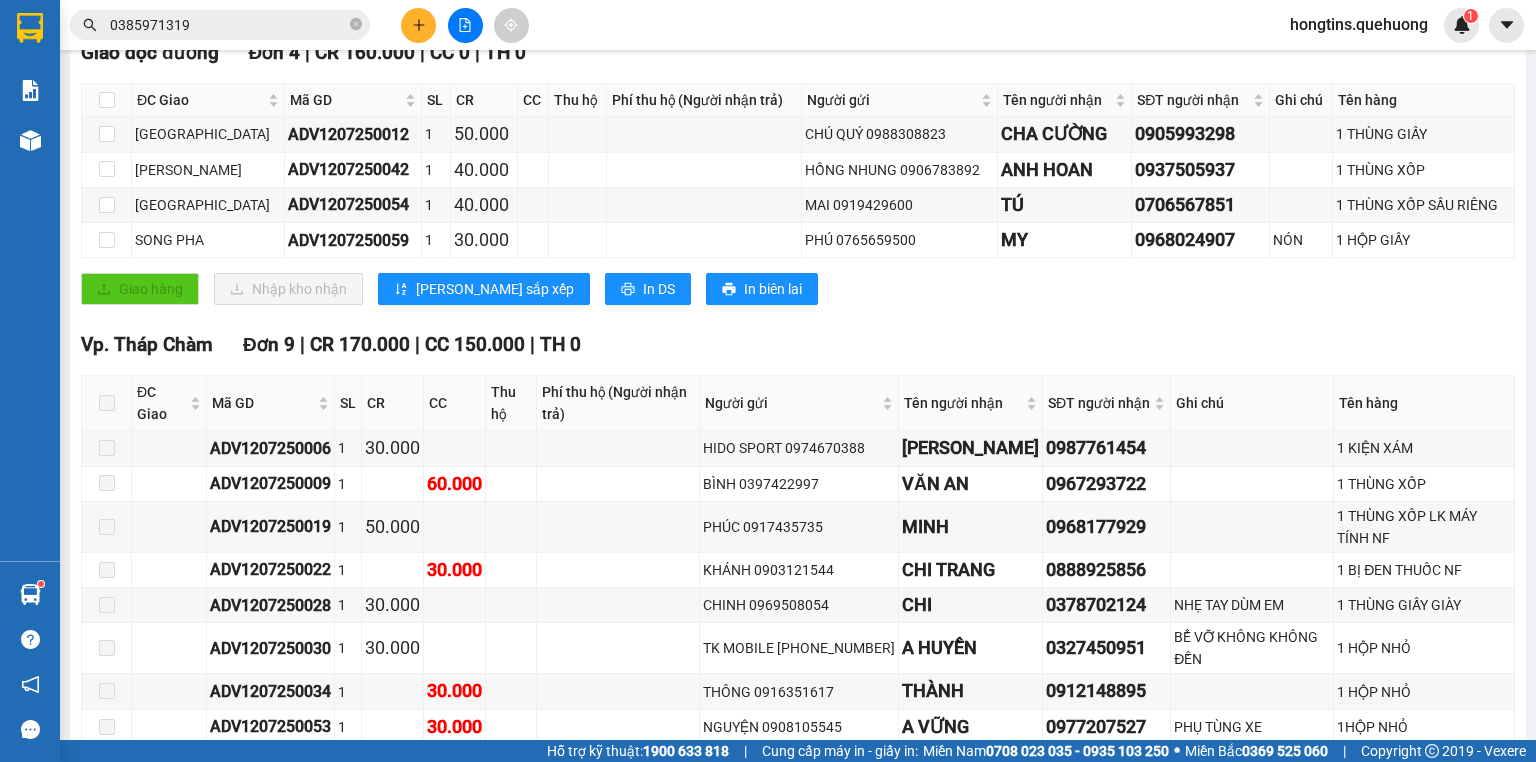 scroll, scrollTop: 0, scrollLeft: 0, axis: both 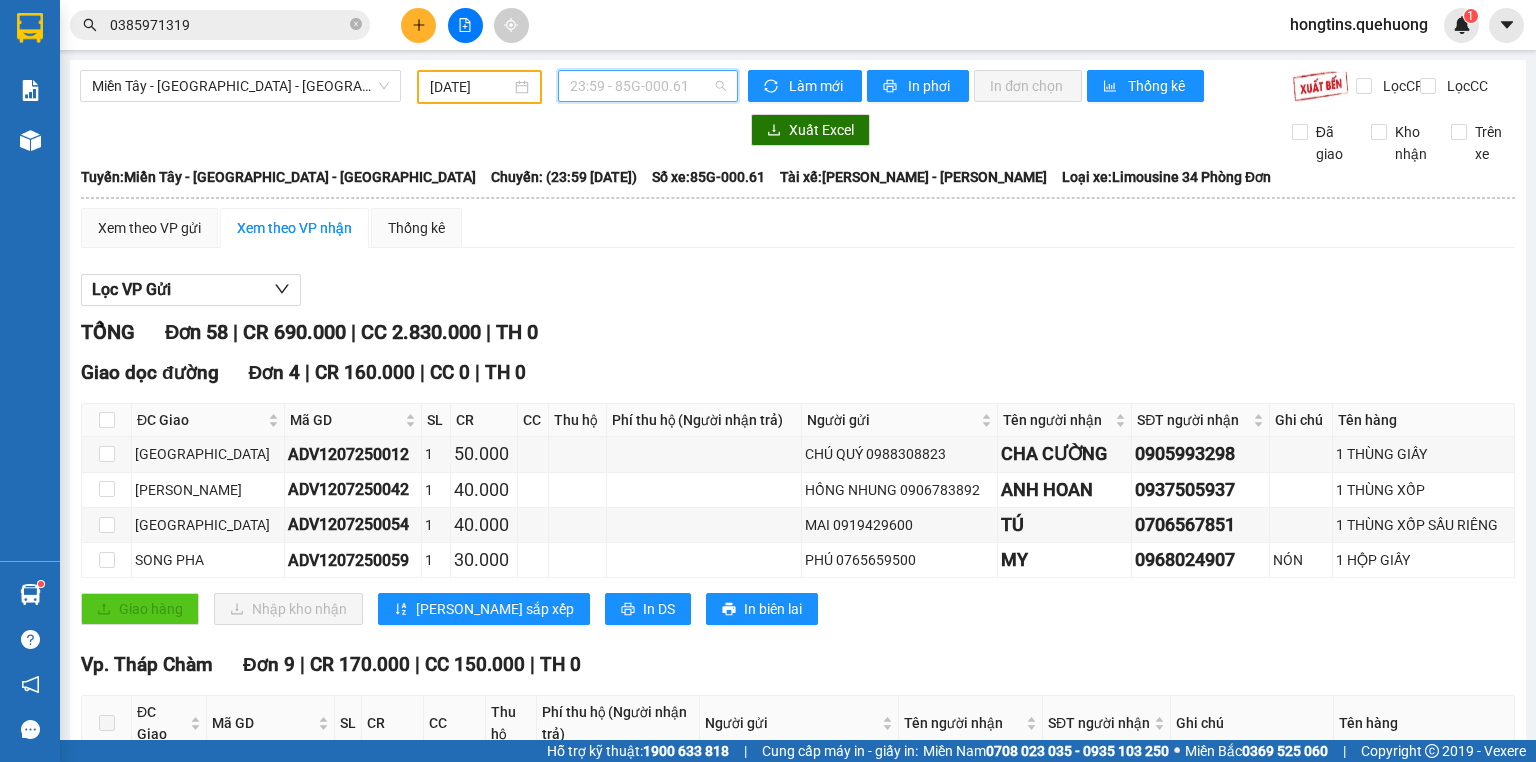 click on "23:59     - 85G-000.61" at bounding box center (648, 86) 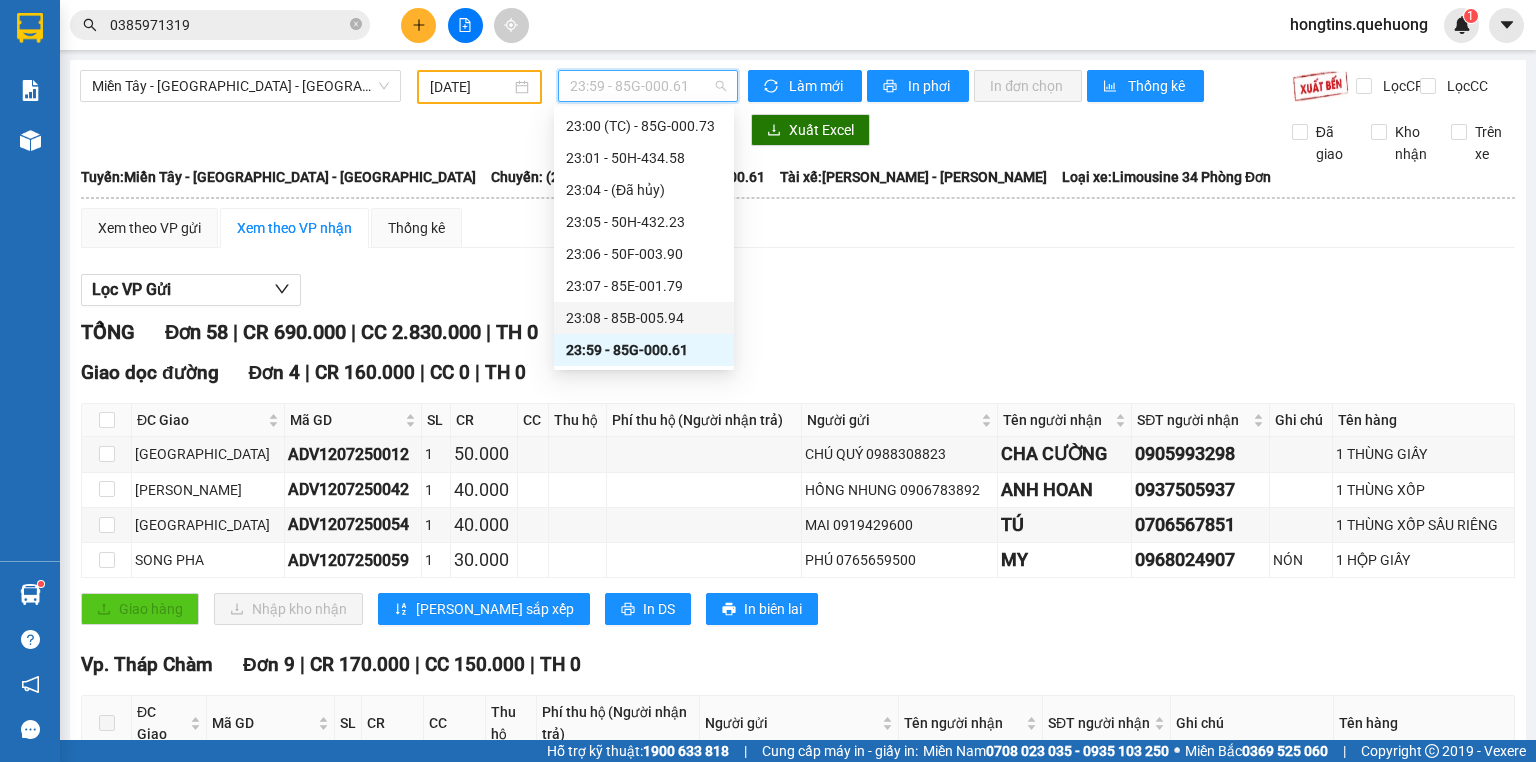 click on "23:08     - 85B-005.94" at bounding box center (644, 318) 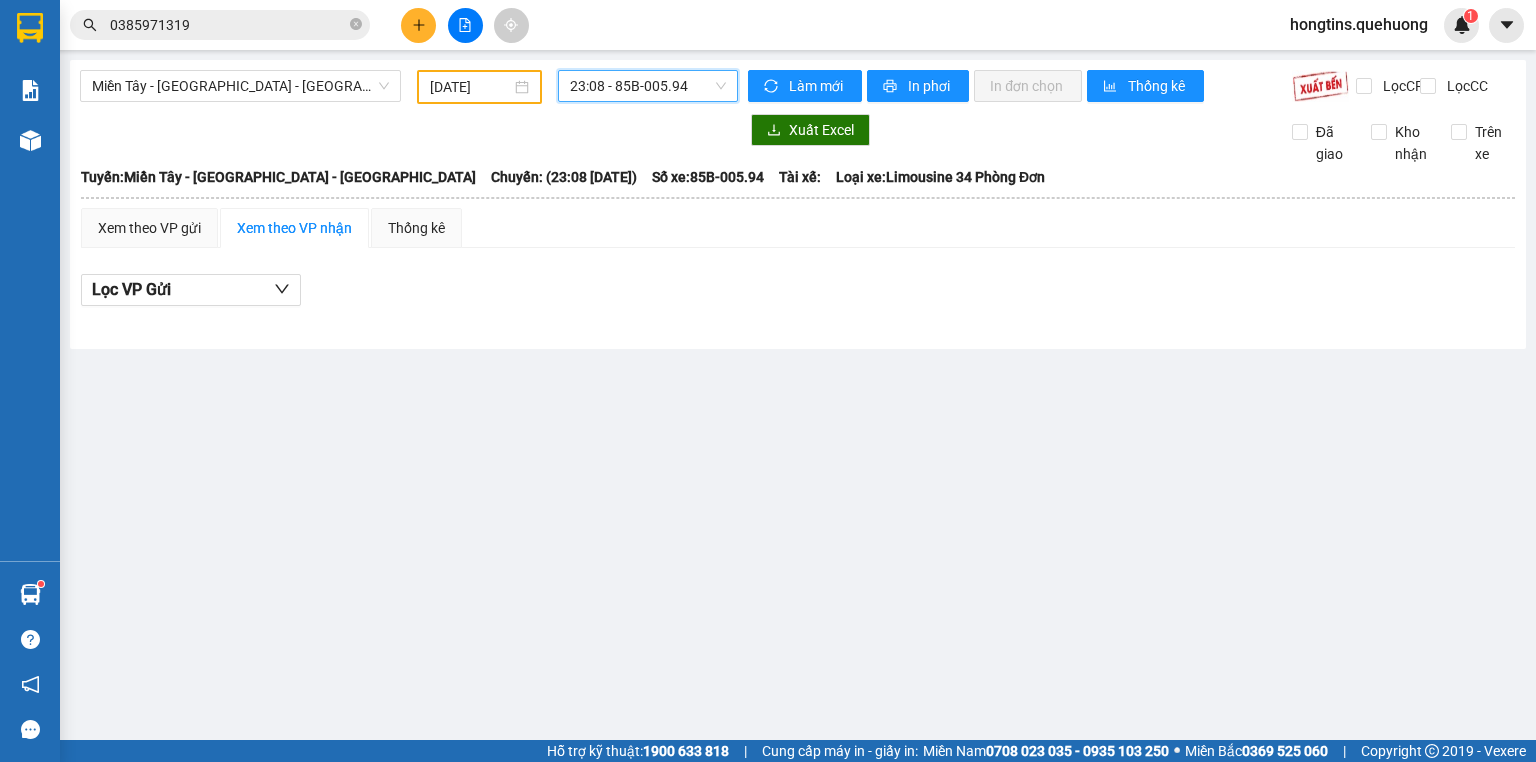 click on "23:08     - 85B-005.94" at bounding box center [648, 86] 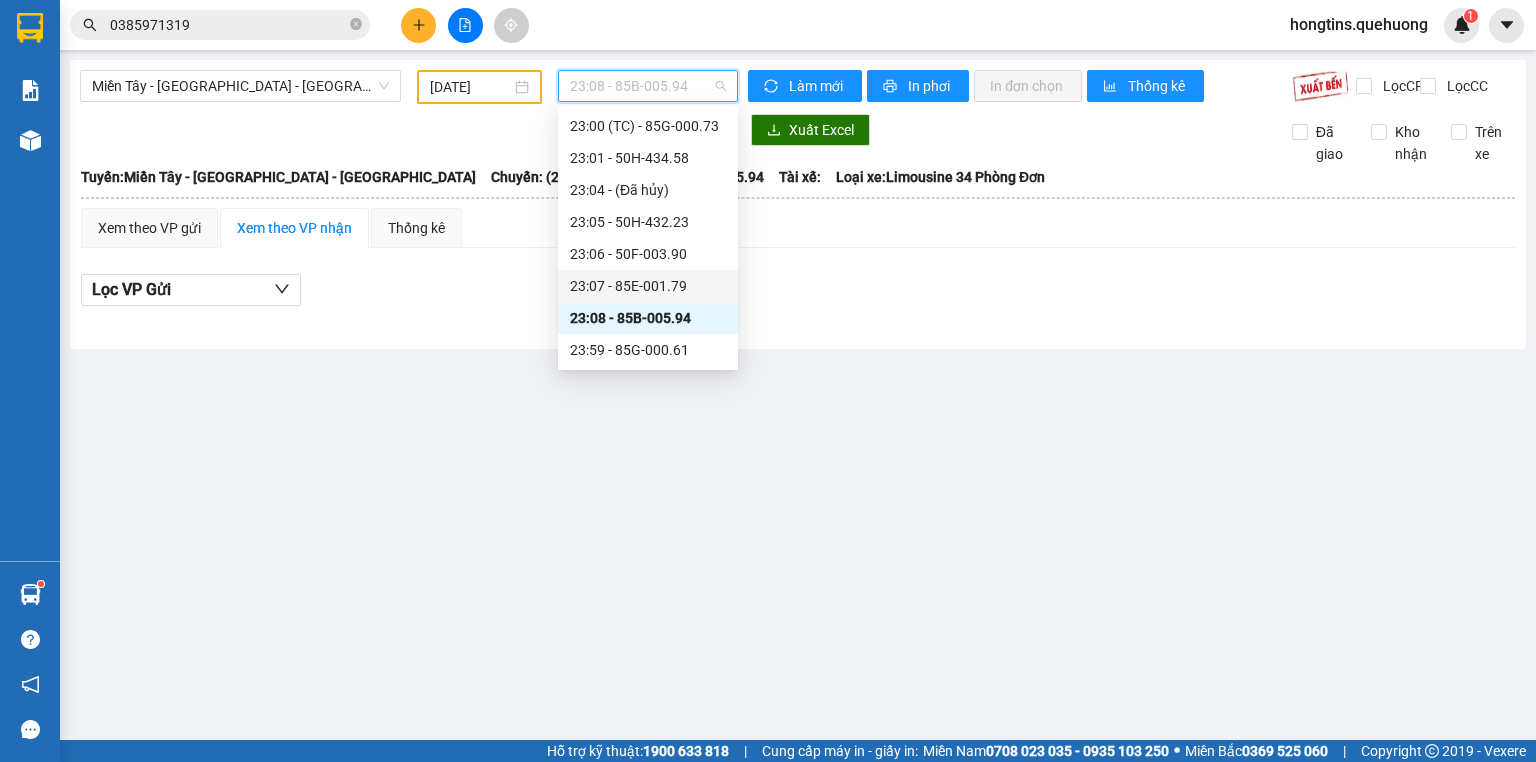 click on "23:07     - 85E-001.79" at bounding box center (648, 286) 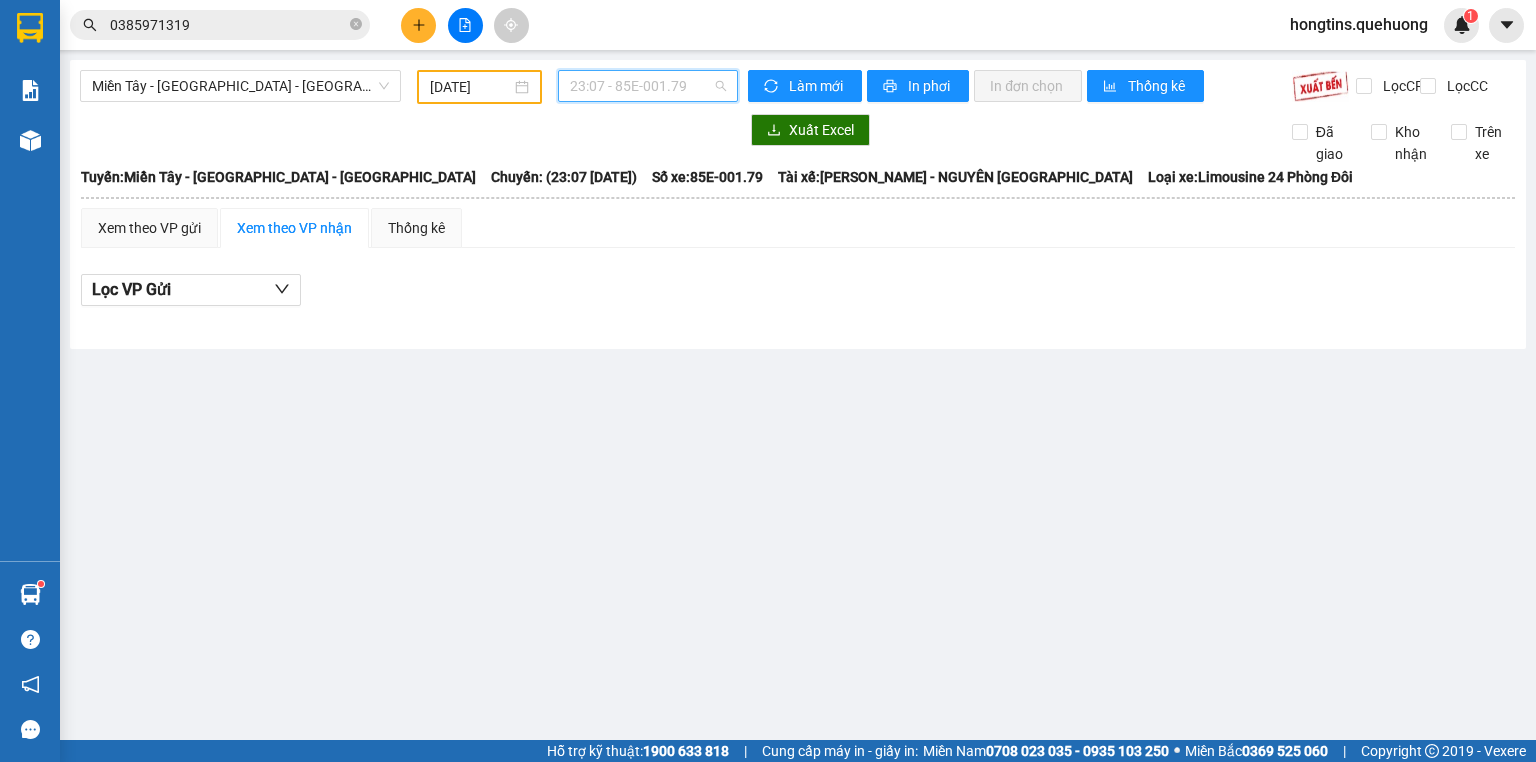 click on "23:07     - 85E-001.79" at bounding box center (648, 86) 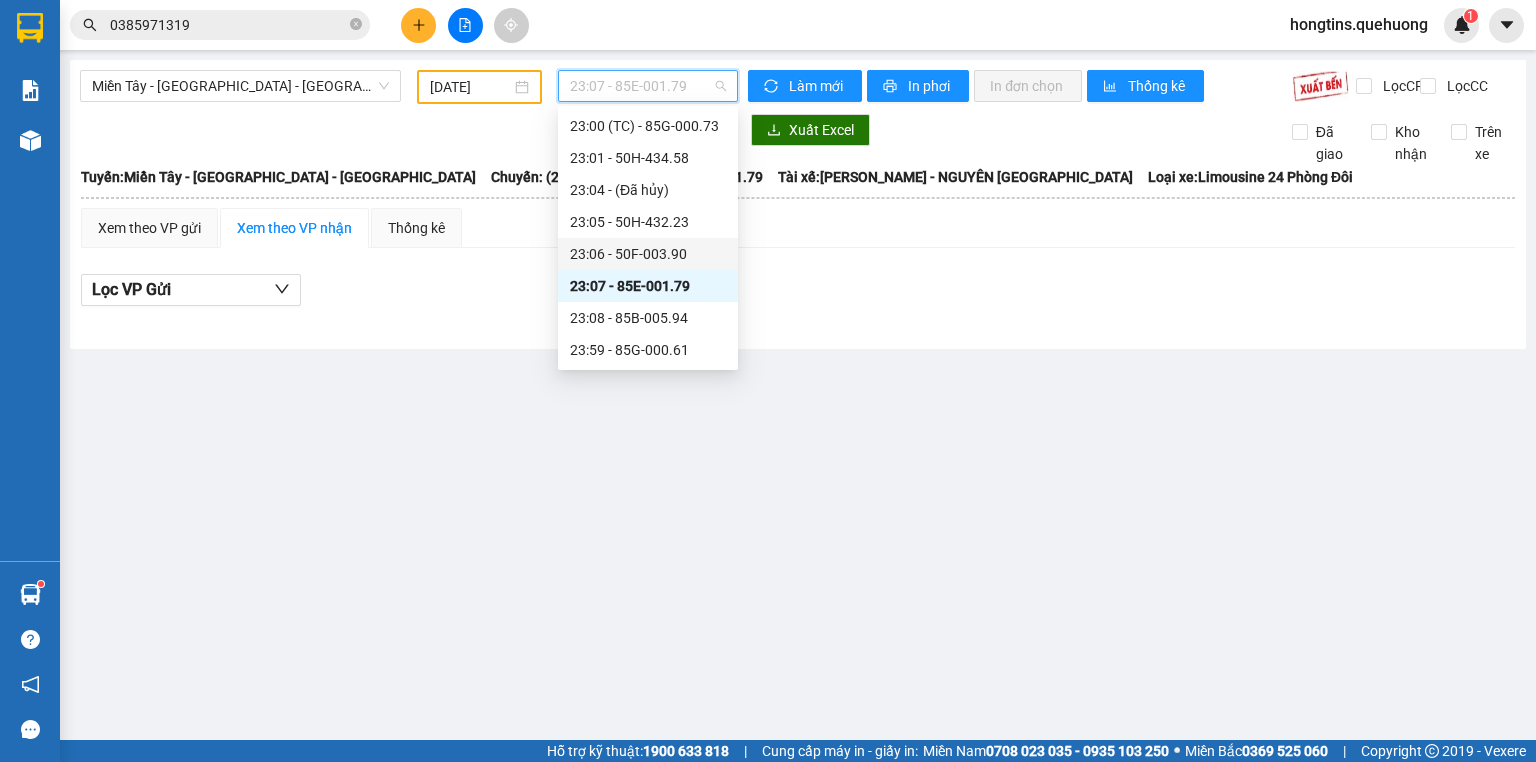 click on "23:06     - 50F-003.90" at bounding box center [648, 254] 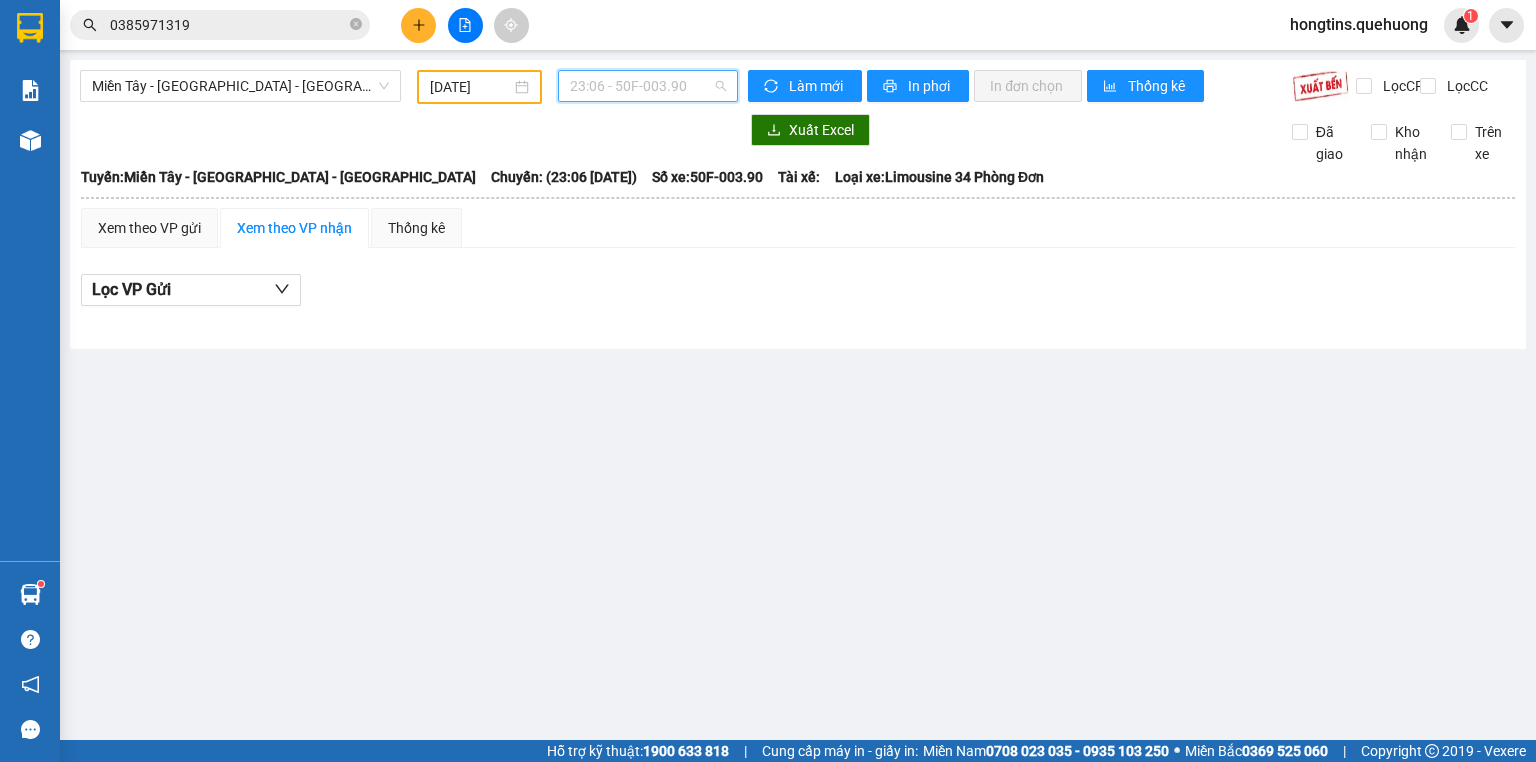 click on "23:06     - 50F-003.90" at bounding box center [648, 86] 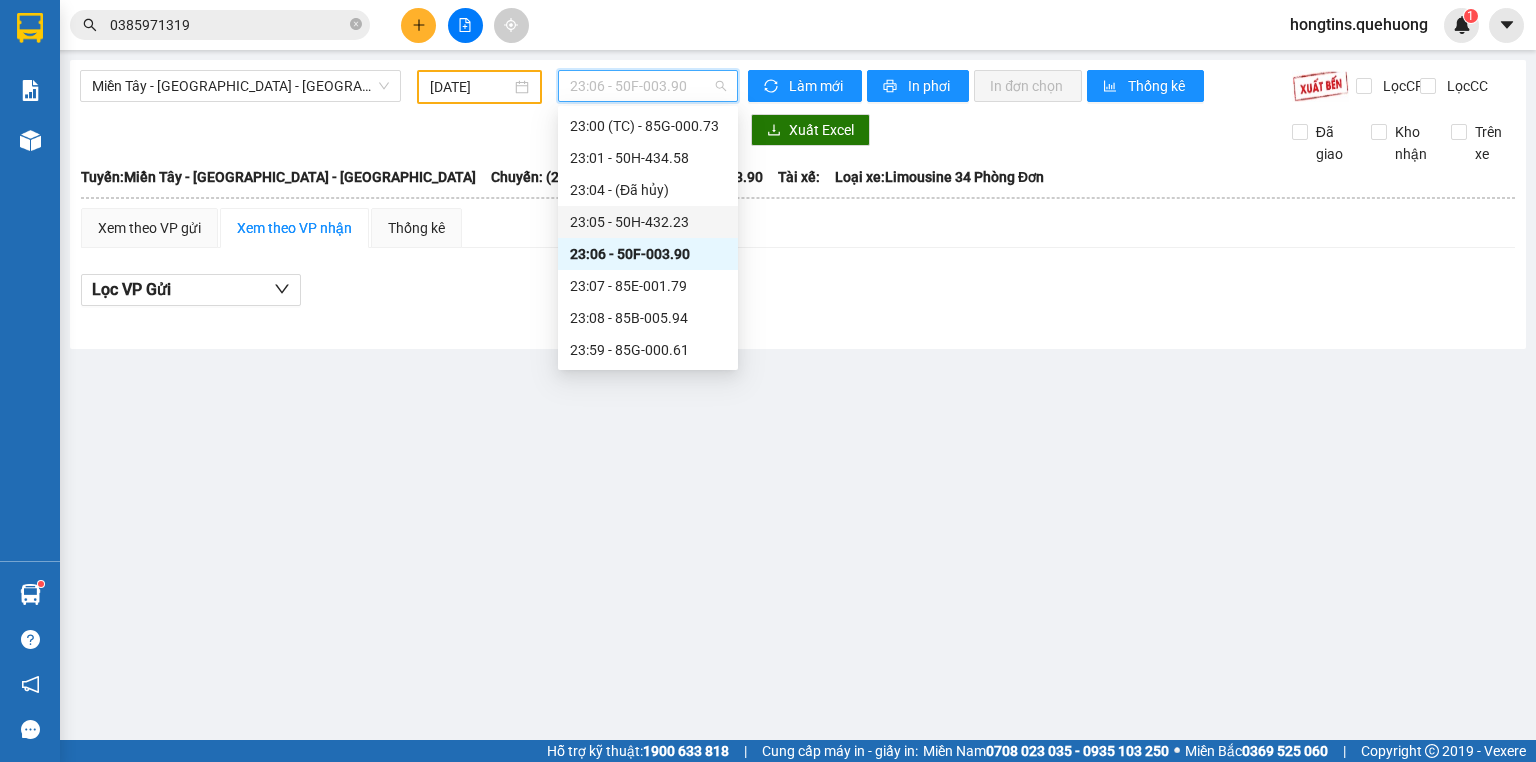 click on "23:05     - 50H-432.23" at bounding box center (648, 222) 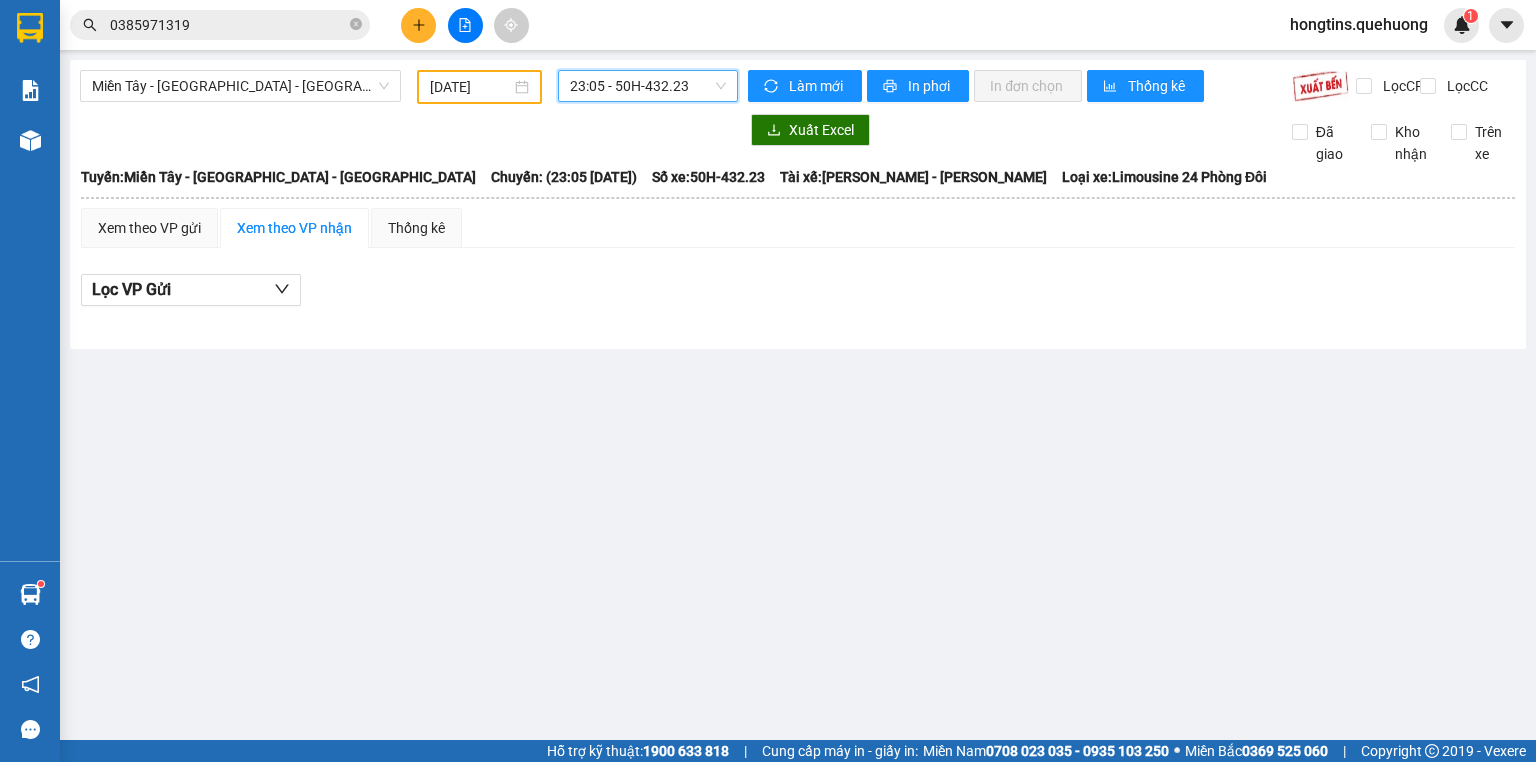 click on "23:05     - 50H-432.23" at bounding box center (648, 86) 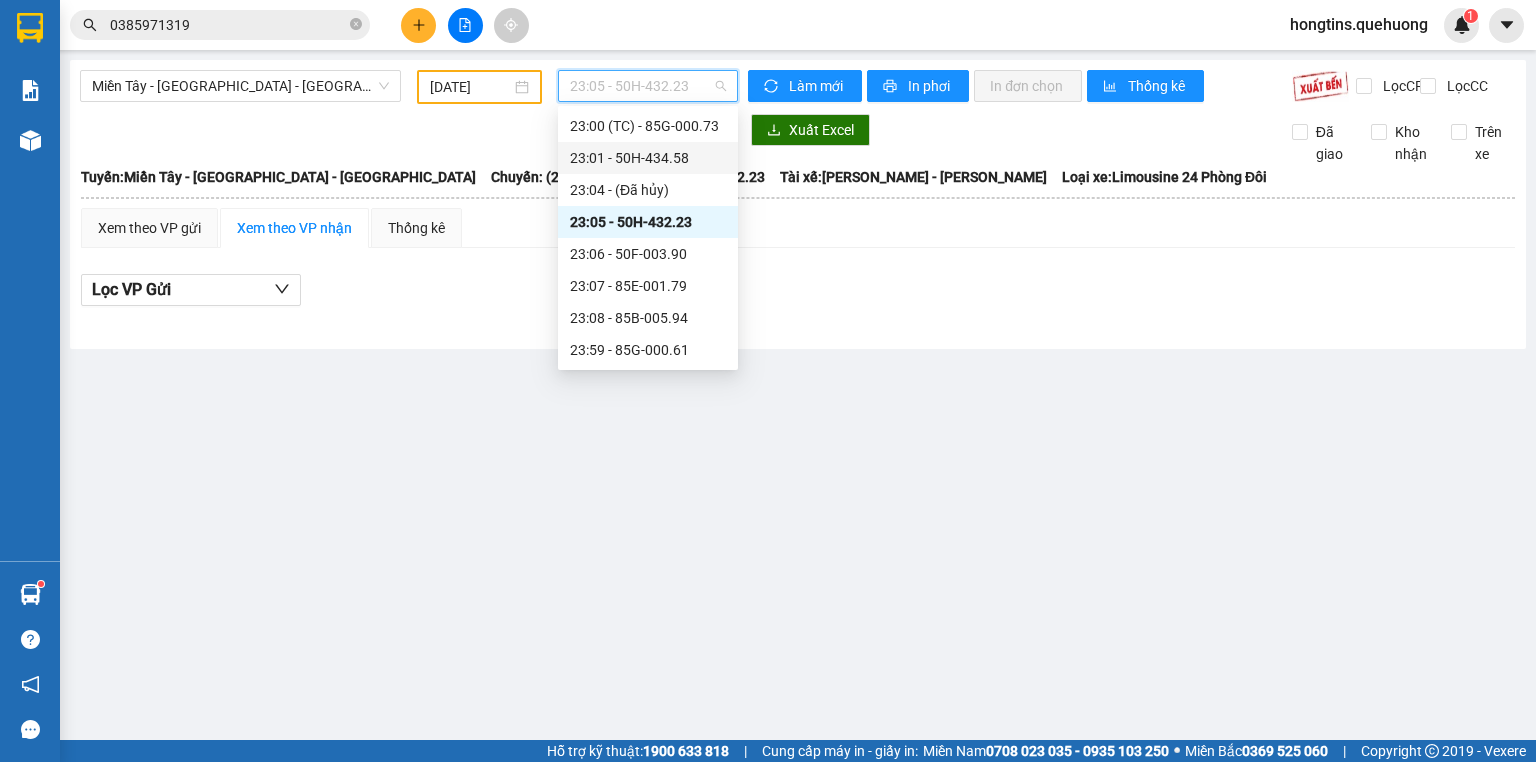 click on "23:01     - 50H-434.58" at bounding box center [648, 158] 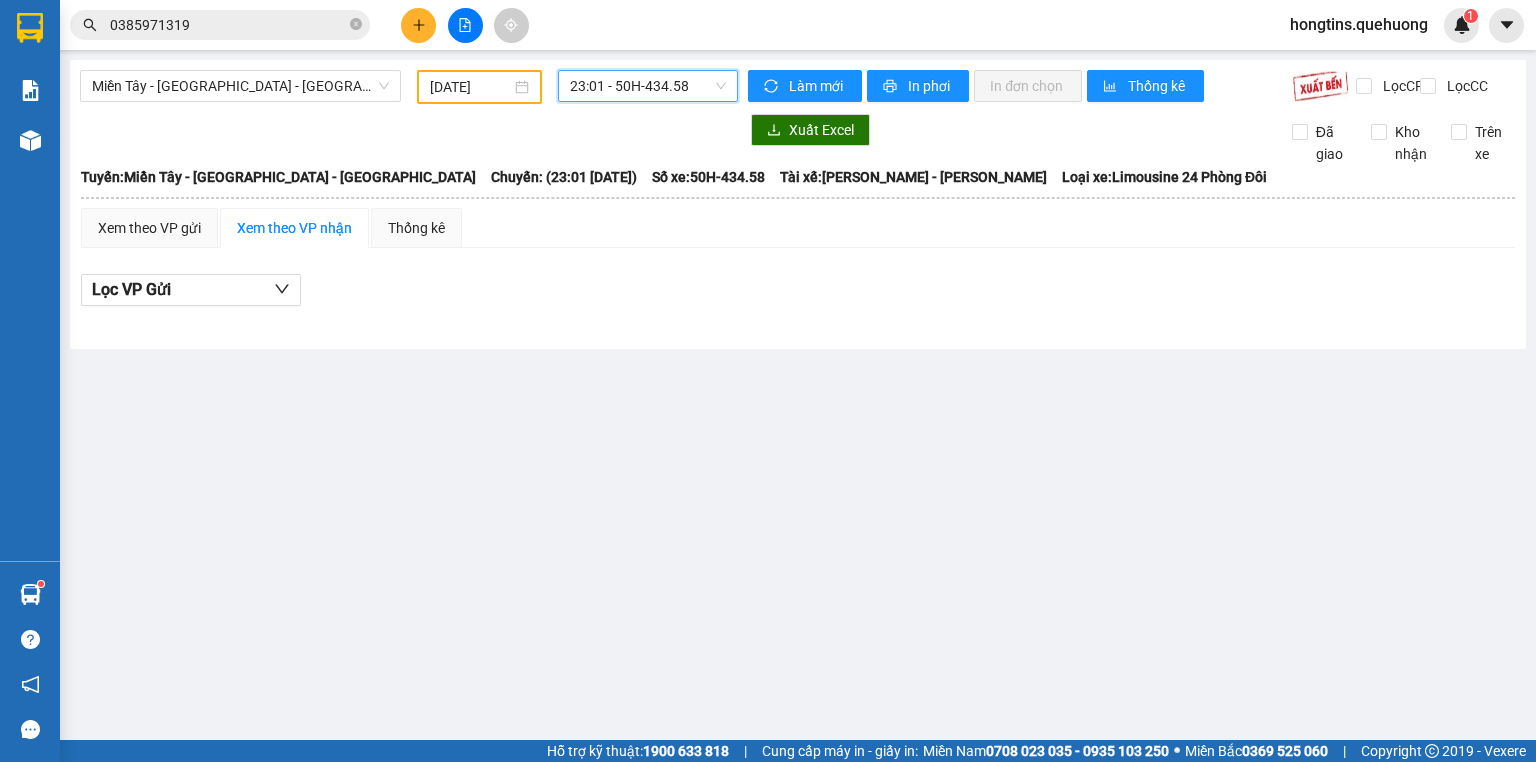 click on "23:01     - 50H-434.58" at bounding box center [648, 86] 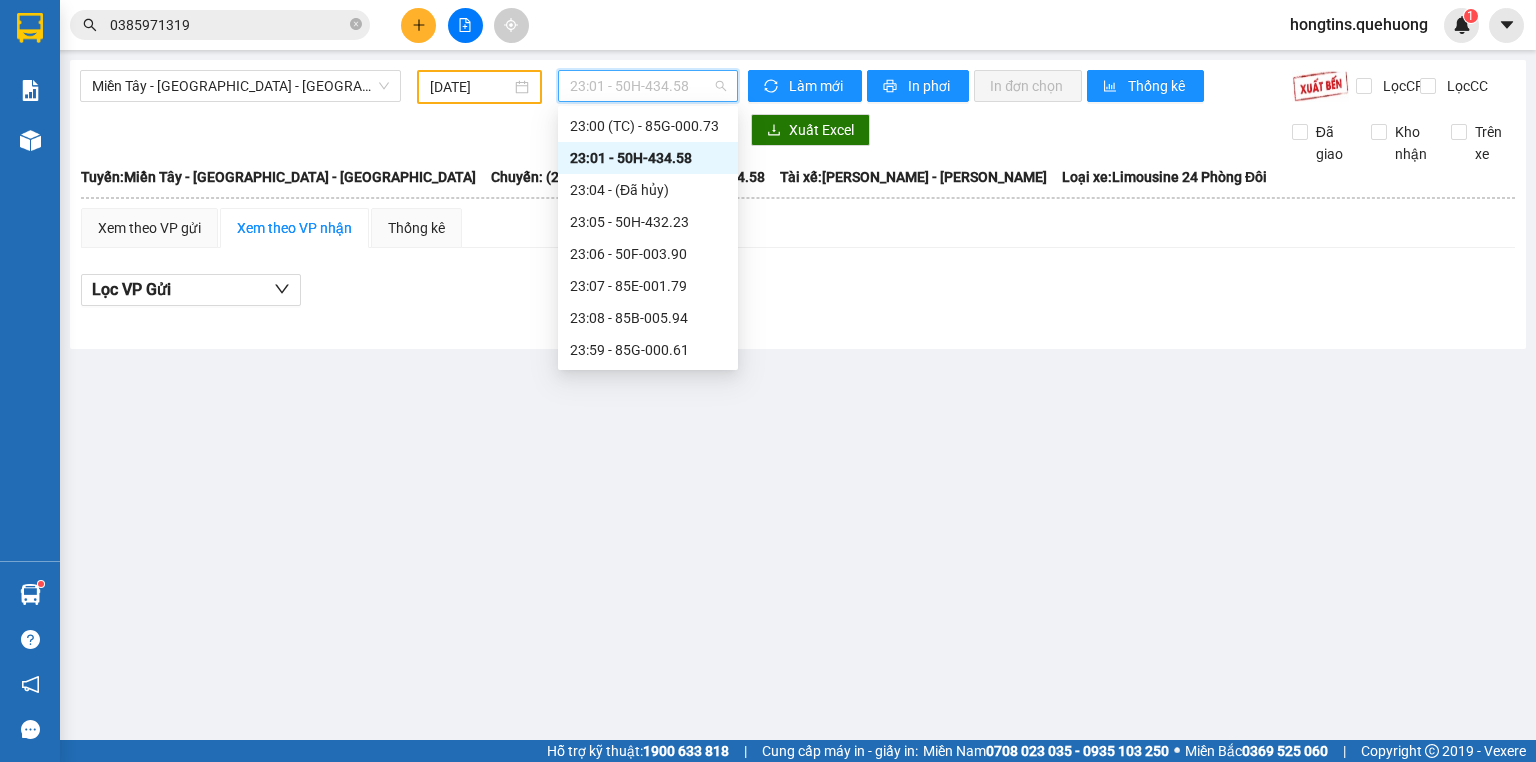 scroll, scrollTop: 208, scrollLeft: 0, axis: vertical 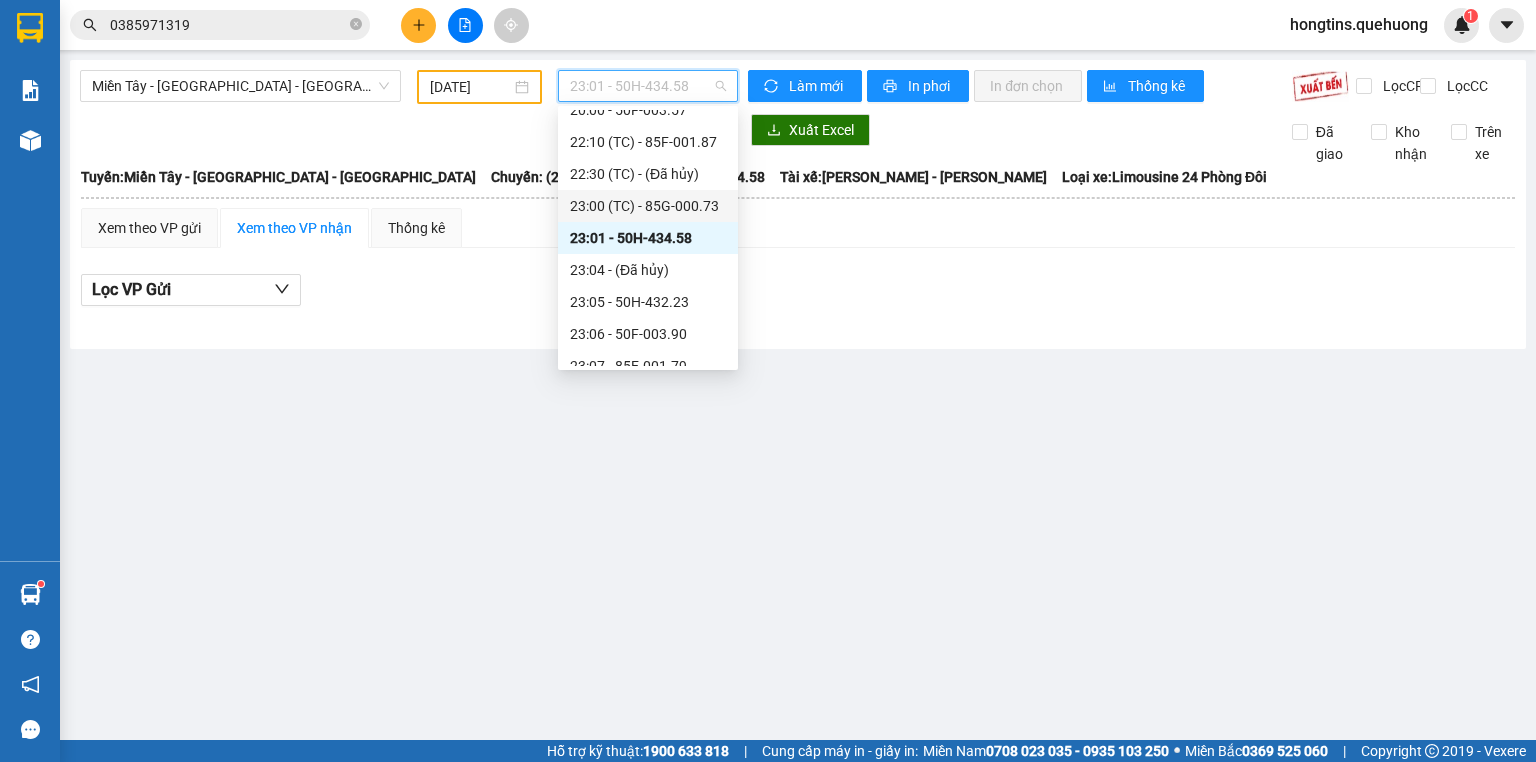 click on "23:00   (TC)   - 85G-000.73" at bounding box center (648, 206) 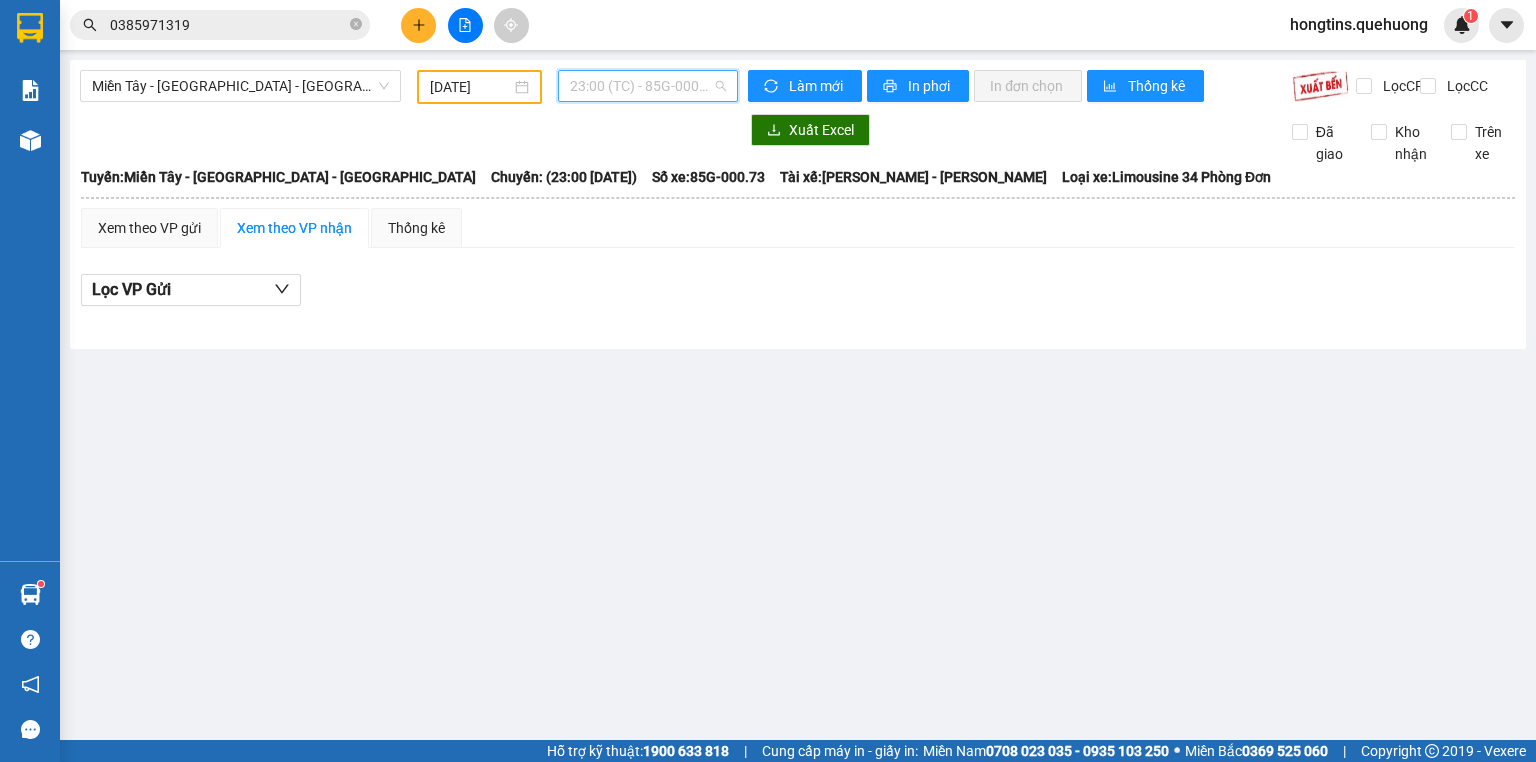 click on "23:00   (TC)   - 85G-000.73" at bounding box center [648, 86] 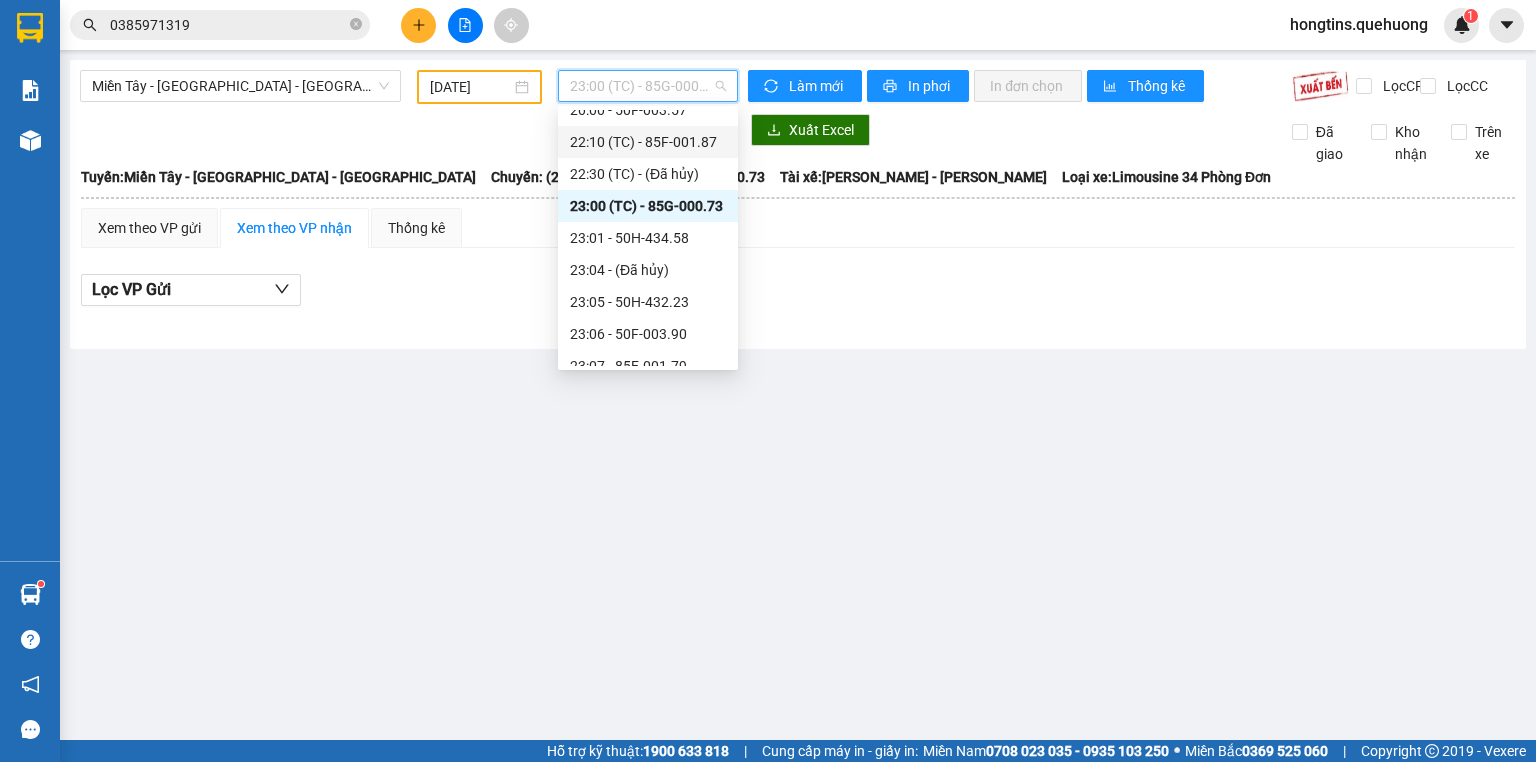 click on "22:10   (TC)   - 85F-001.87" at bounding box center (648, 142) 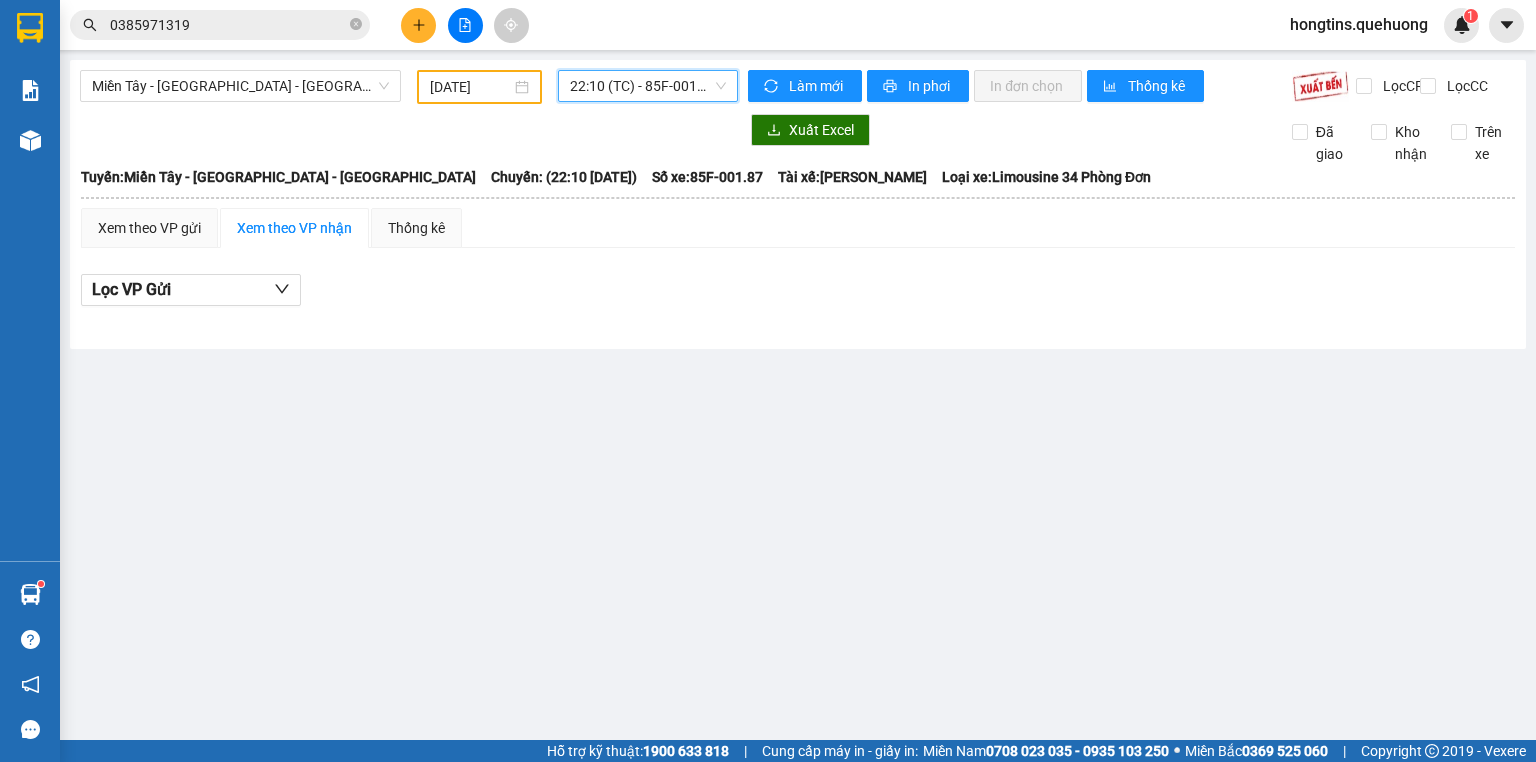 click on "22:10   (TC)   - 85F-001.87" at bounding box center [648, 86] 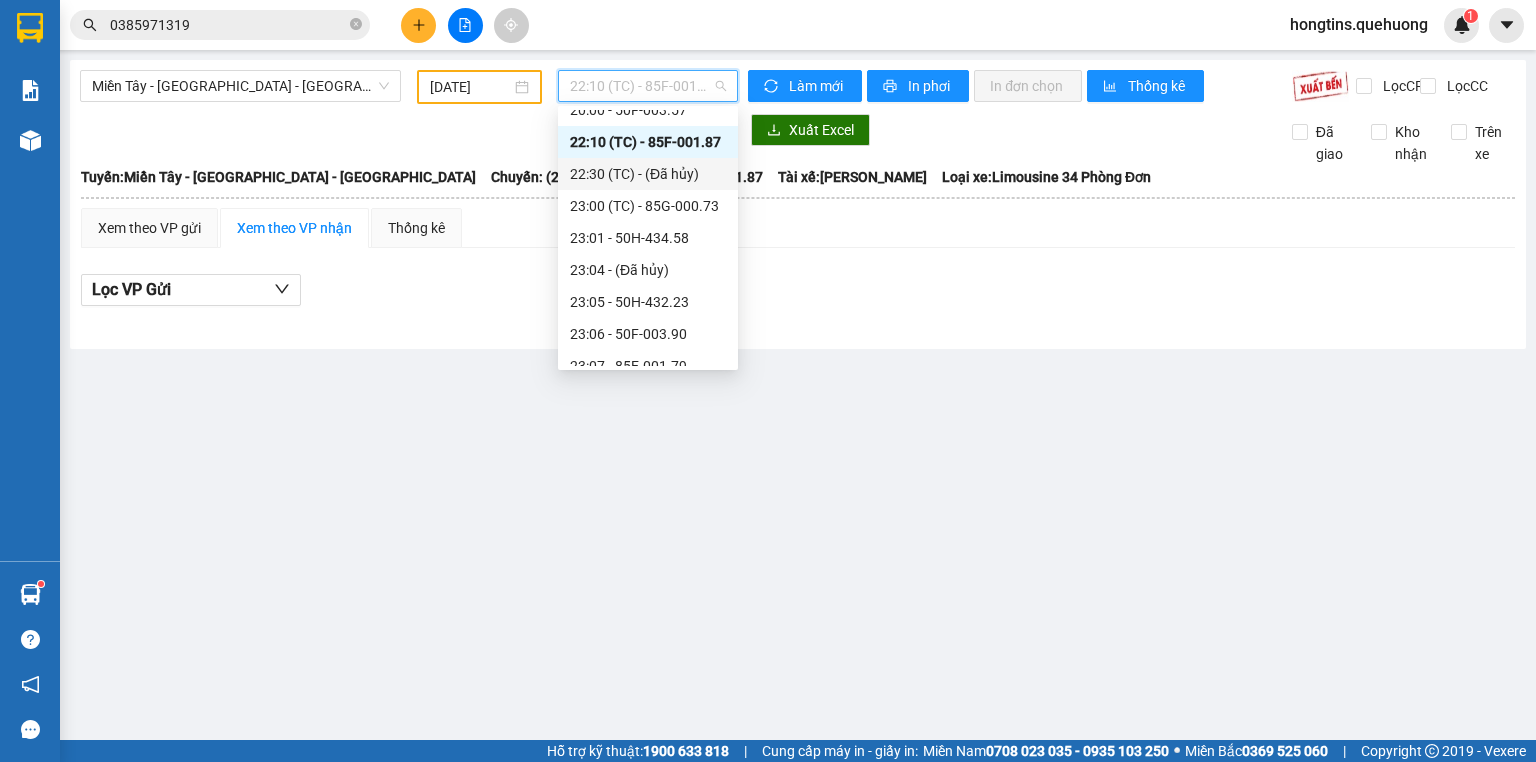 scroll, scrollTop: 128, scrollLeft: 0, axis: vertical 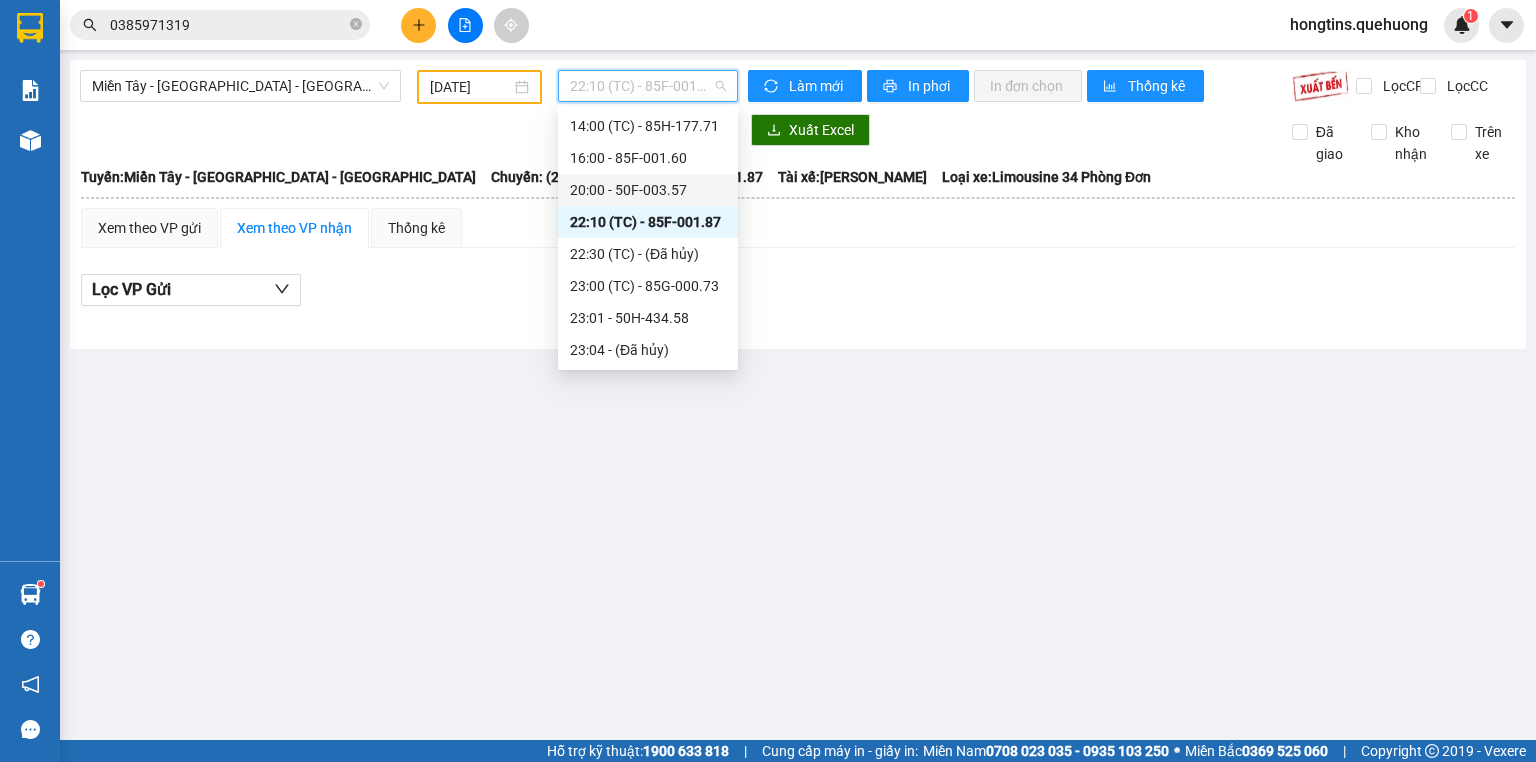 click on "20:00     - 50F-003.57" at bounding box center (648, 190) 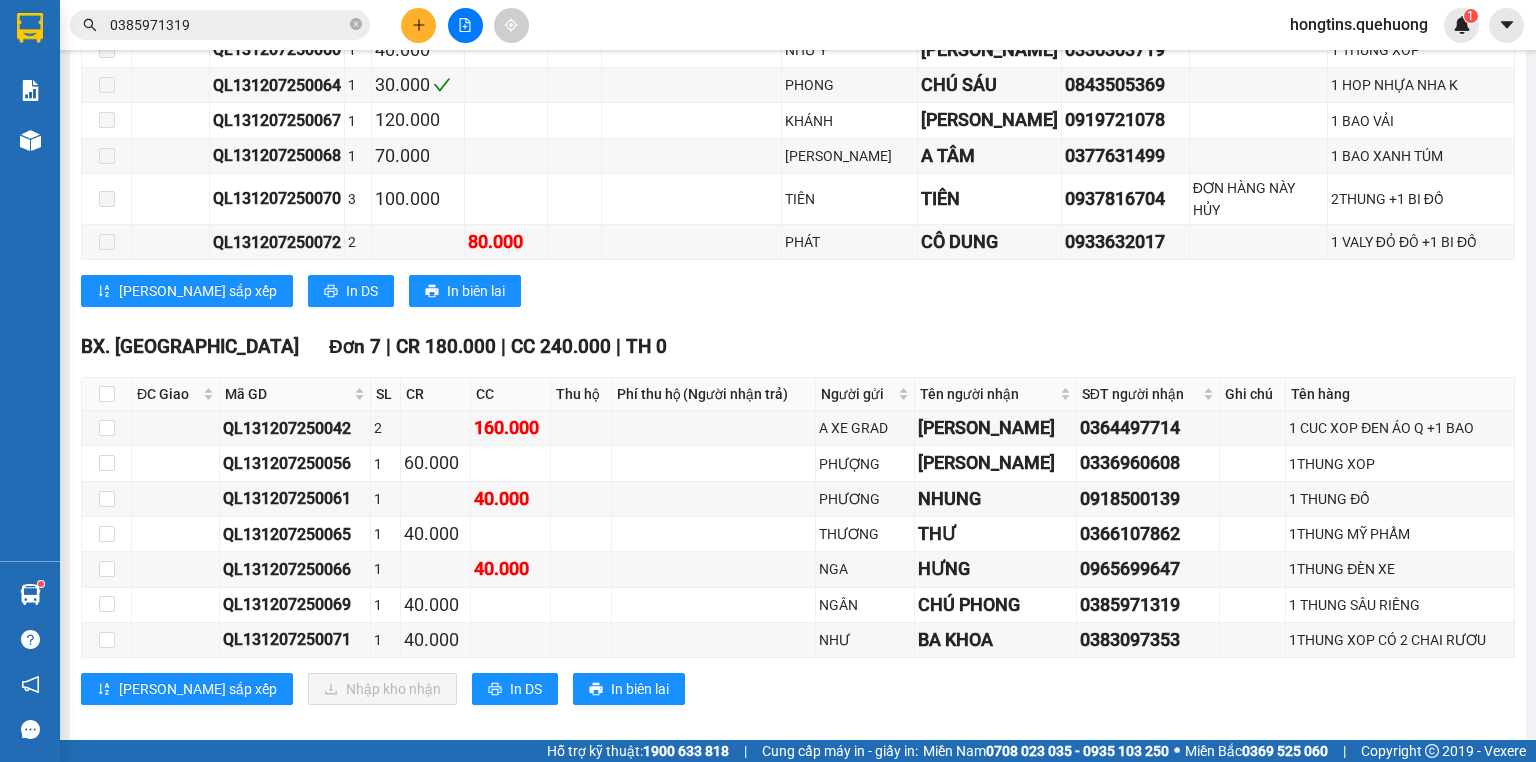 scroll, scrollTop: 1545, scrollLeft: 0, axis: vertical 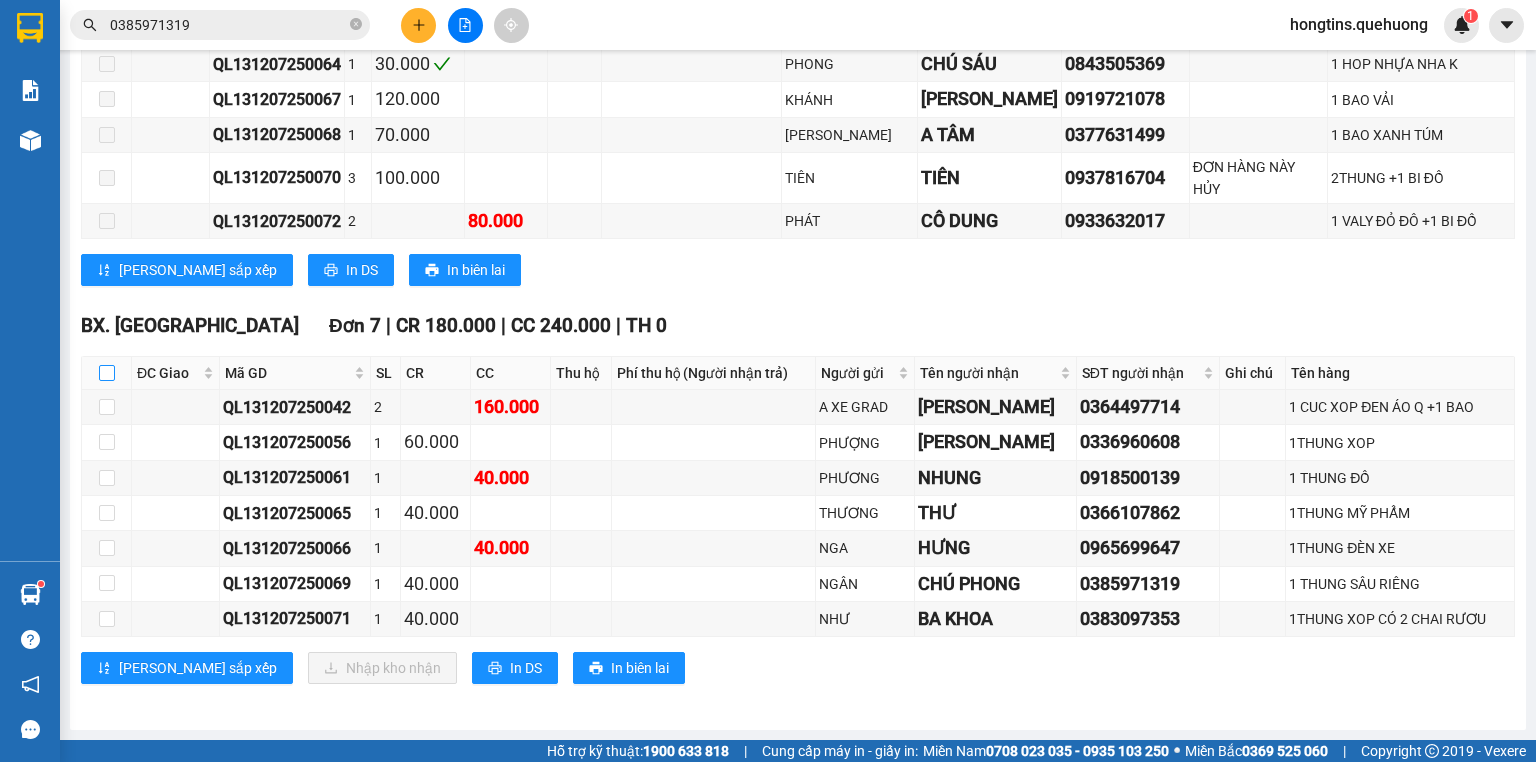 click at bounding box center (107, 373) 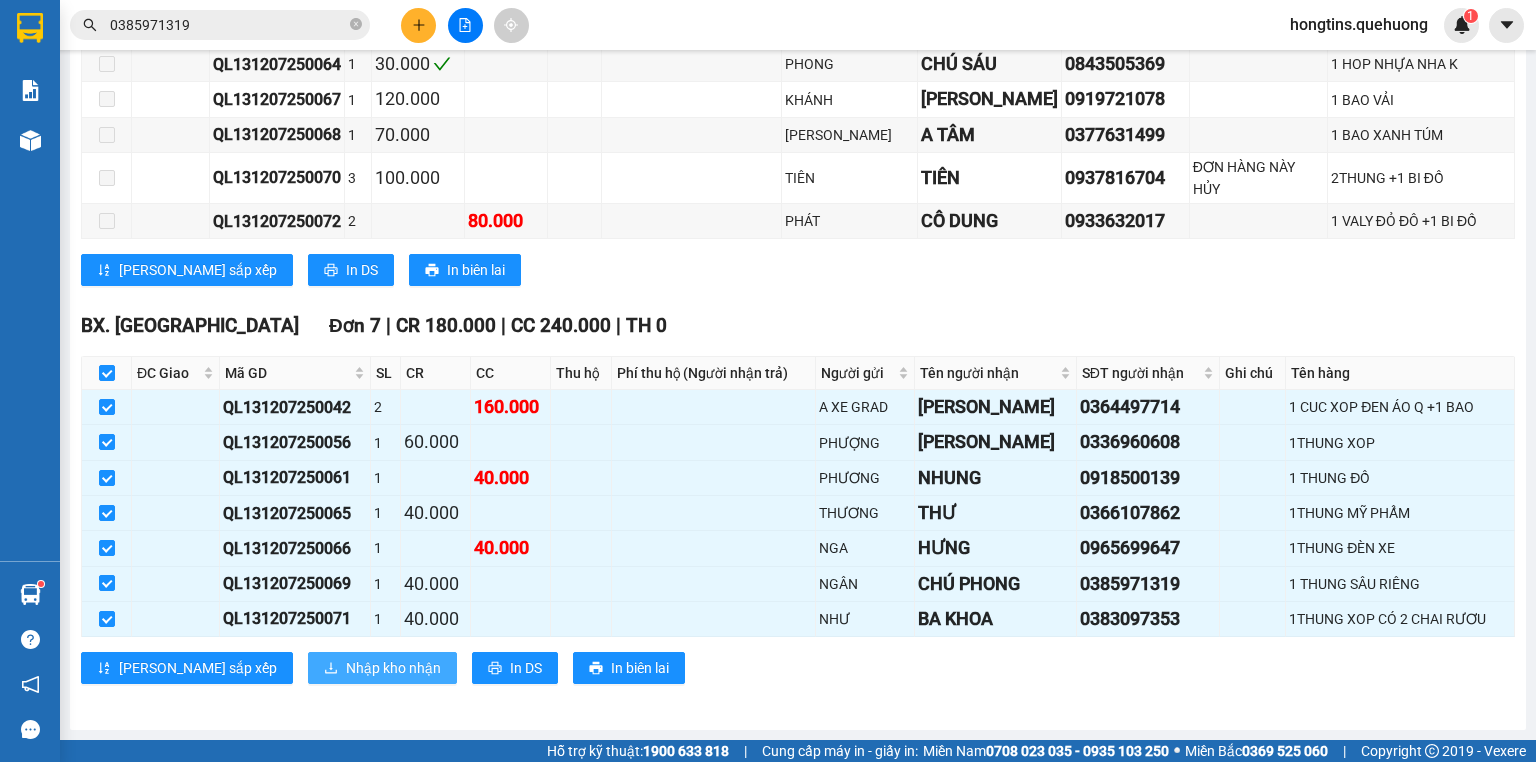 click on "Nhập kho nhận" at bounding box center [393, 668] 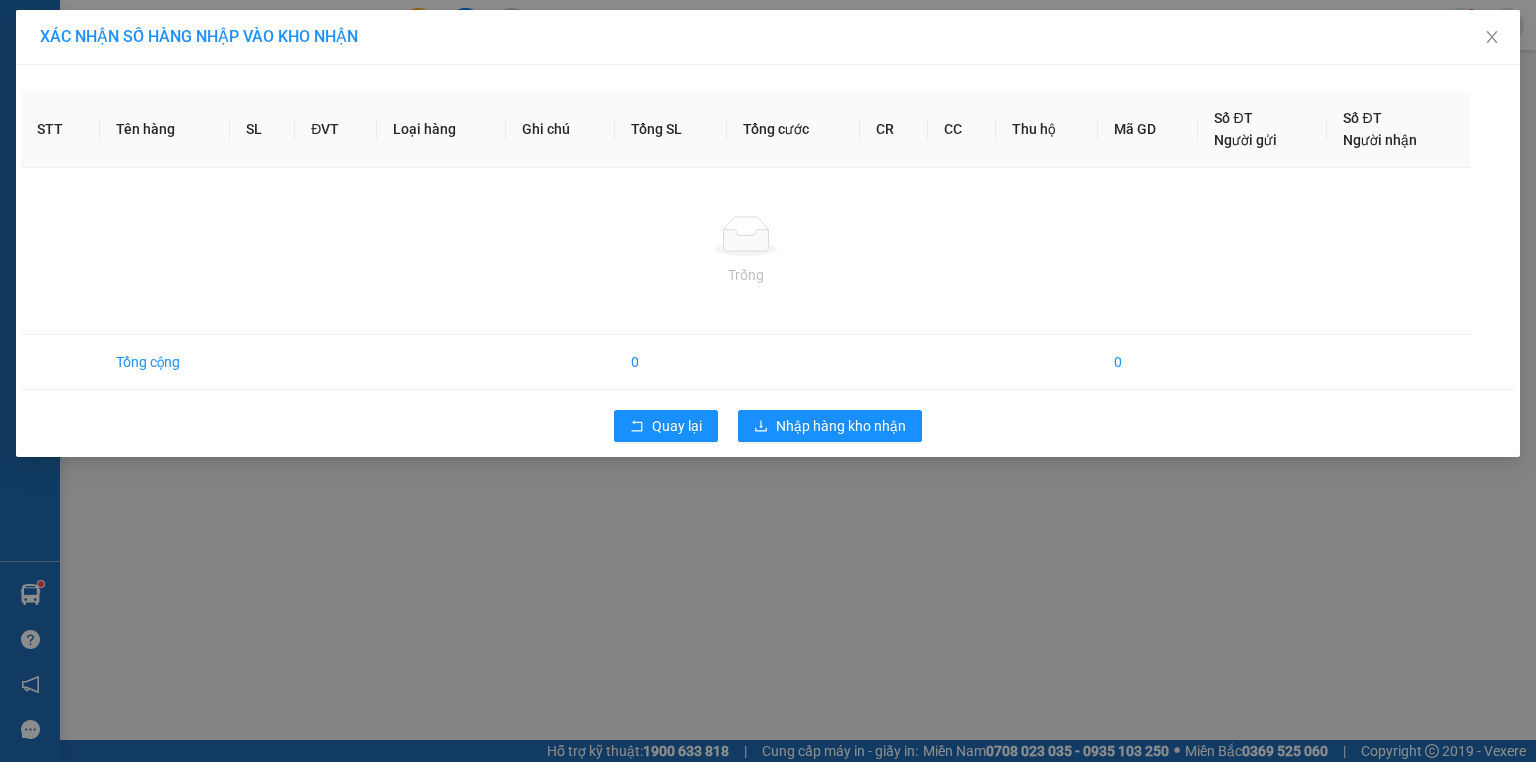 scroll, scrollTop: 0, scrollLeft: 0, axis: both 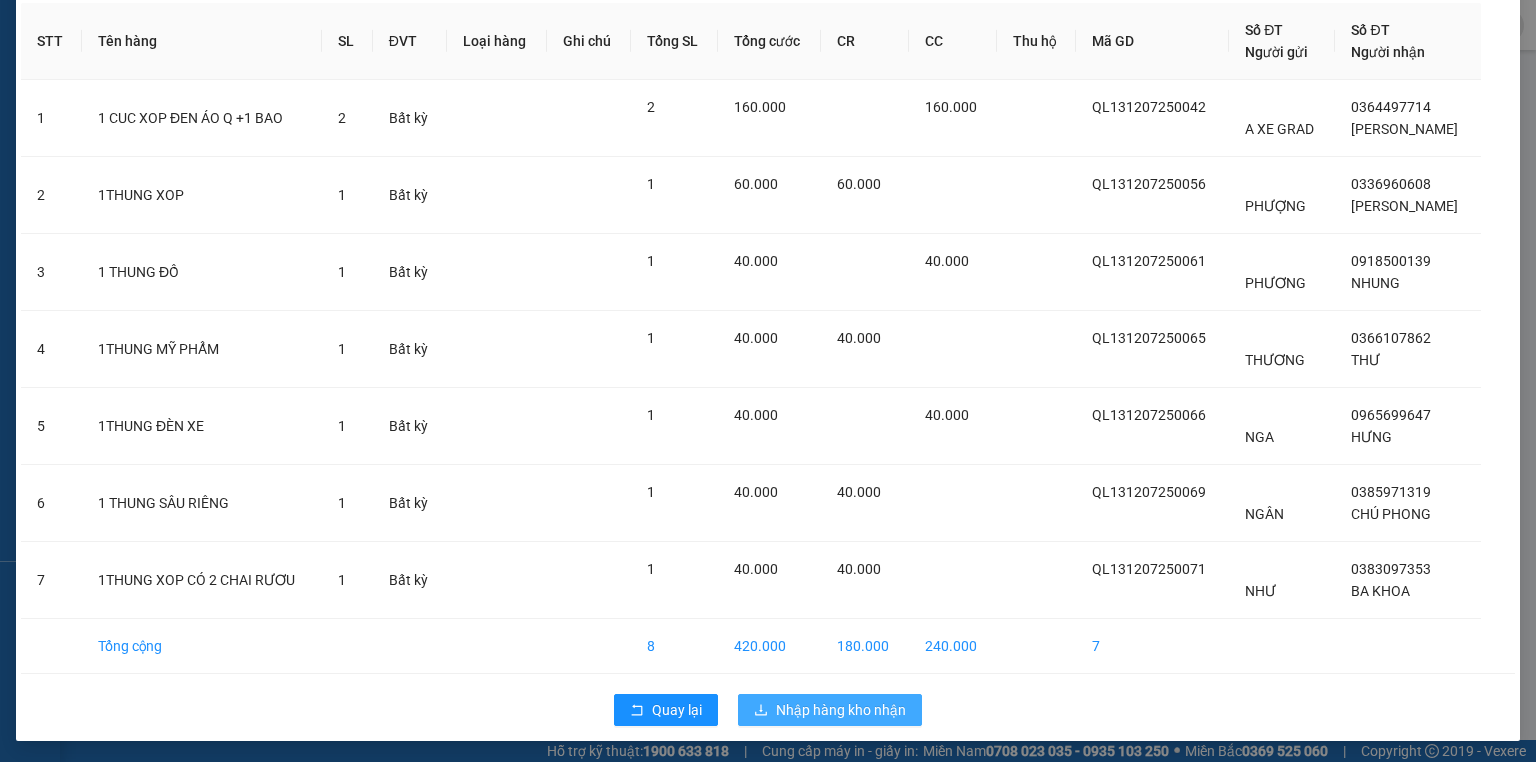 click on "Nhập hàng kho nhận" at bounding box center (841, 710) 